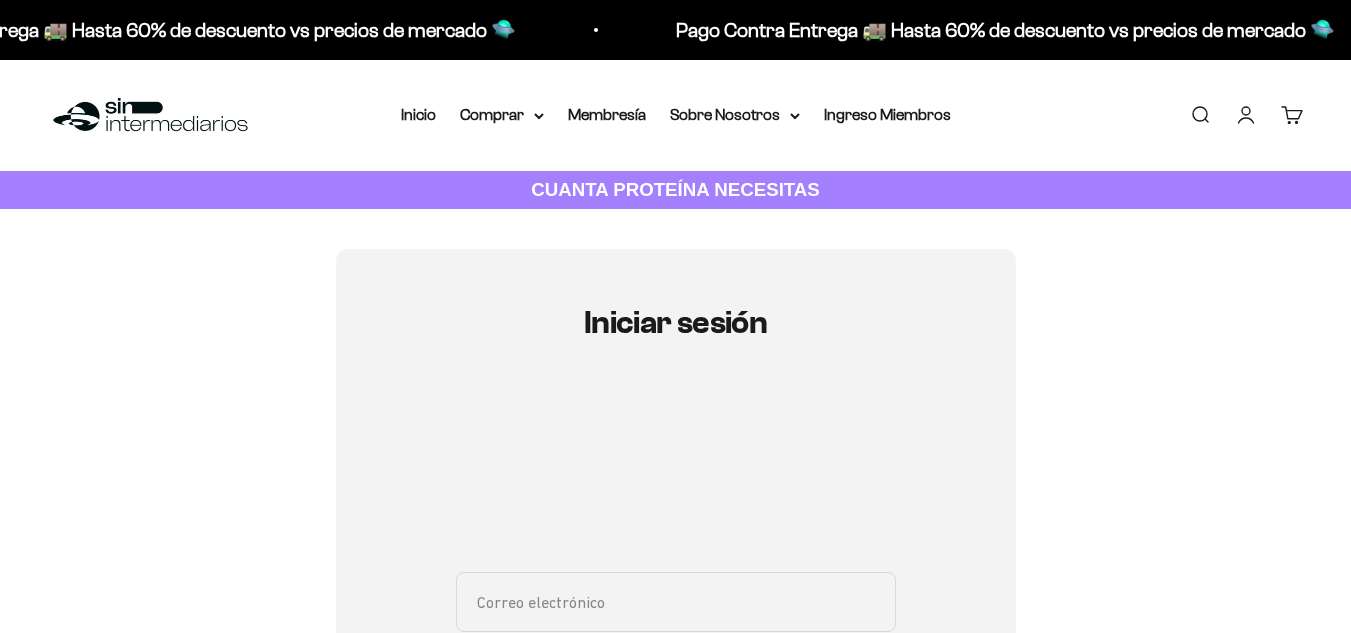 scroll, scrollTop: 0, scrollLeft: 0, axis: both 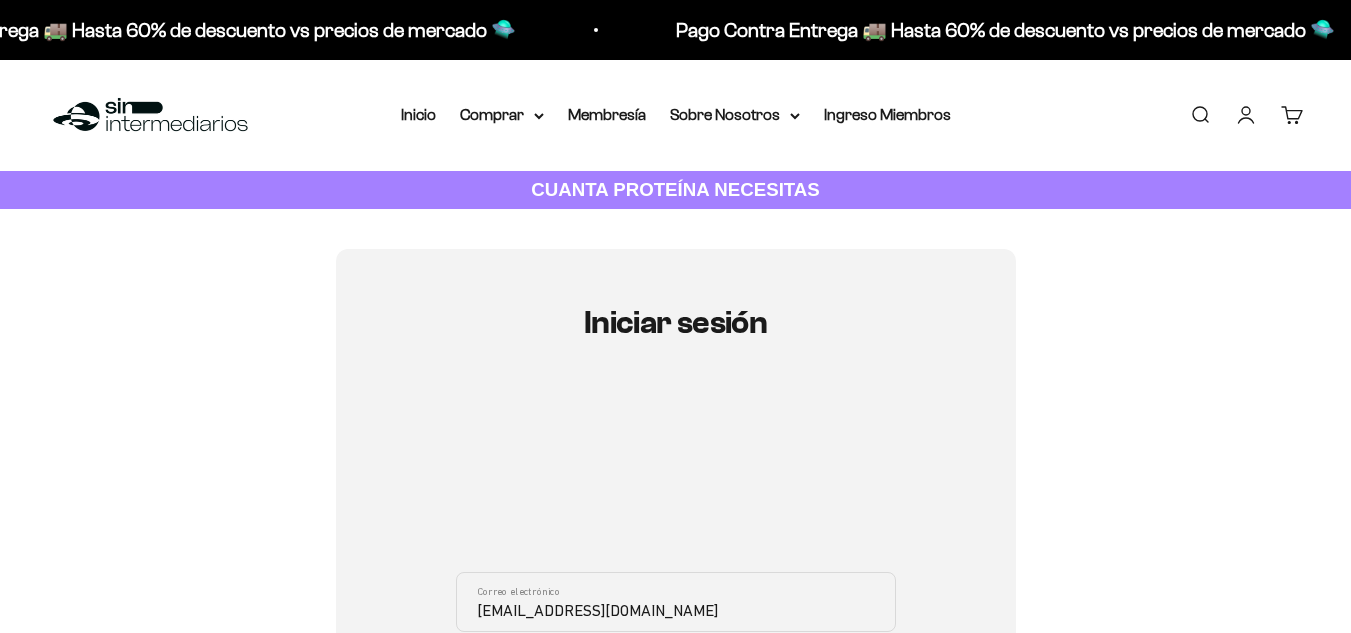 click on "Iniciar sesión" at bounding box center [676, 322] 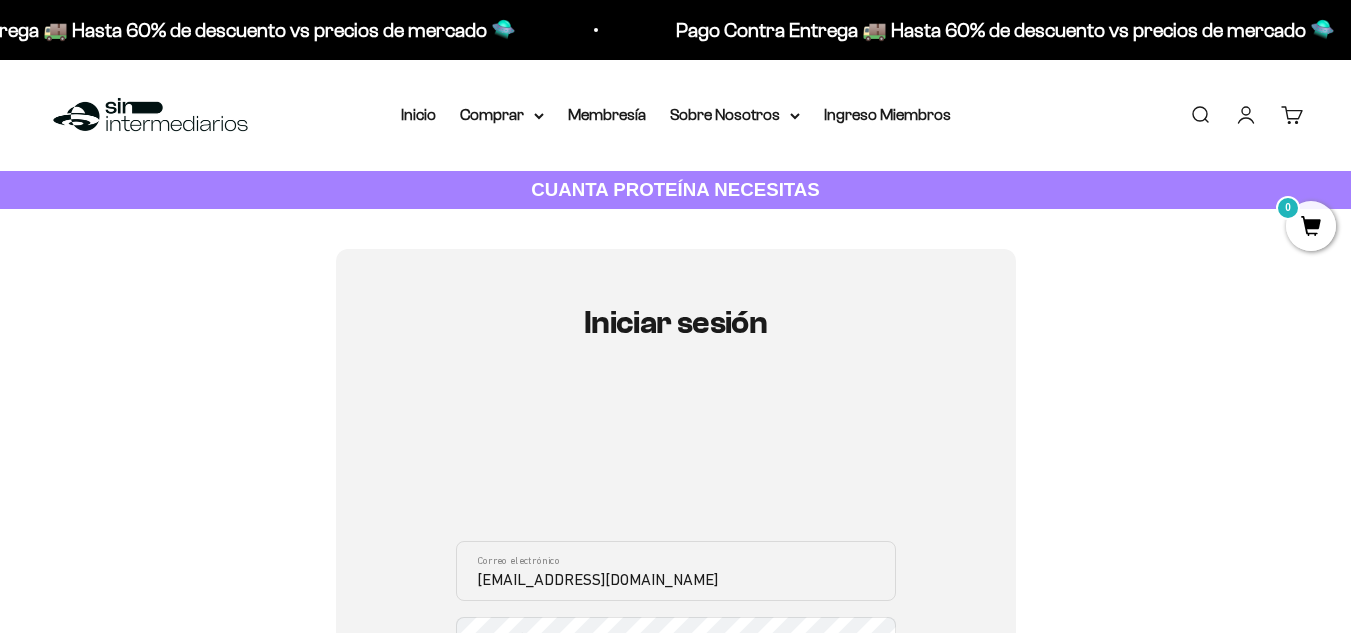click on "Iniciar sesión" at bounding box center [1246, 115] 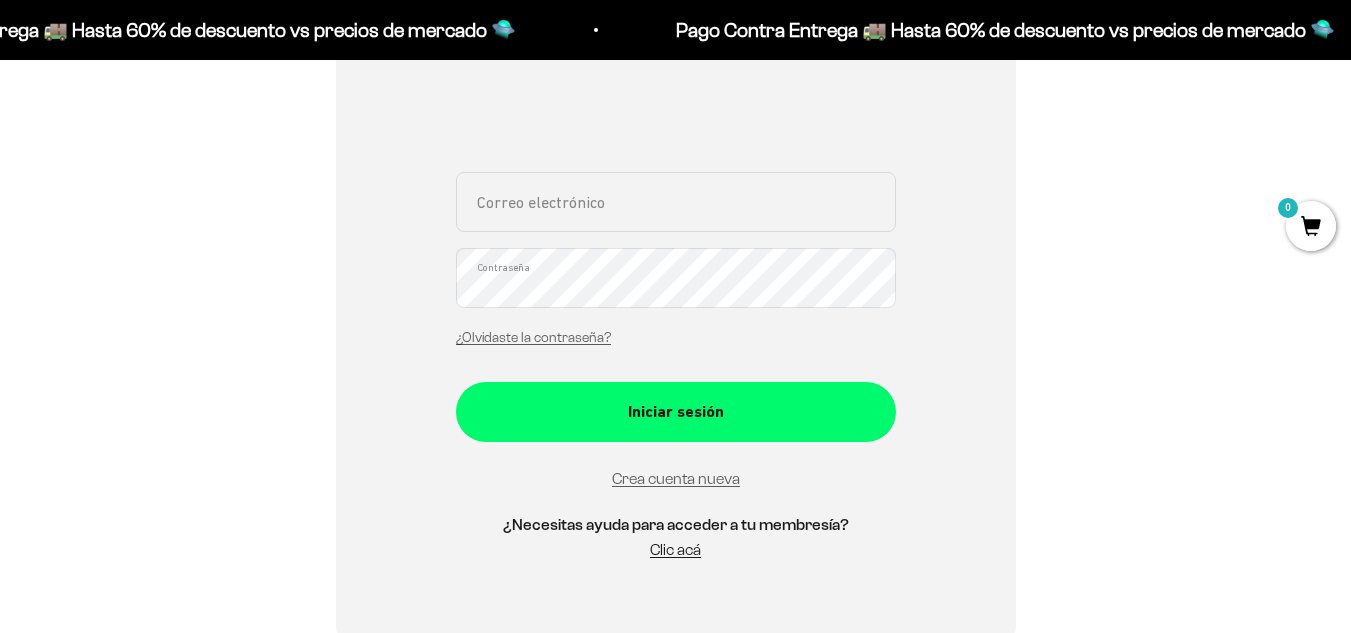 scroll, scrollTop: 500, scrollLeft: 0, axis: vertical 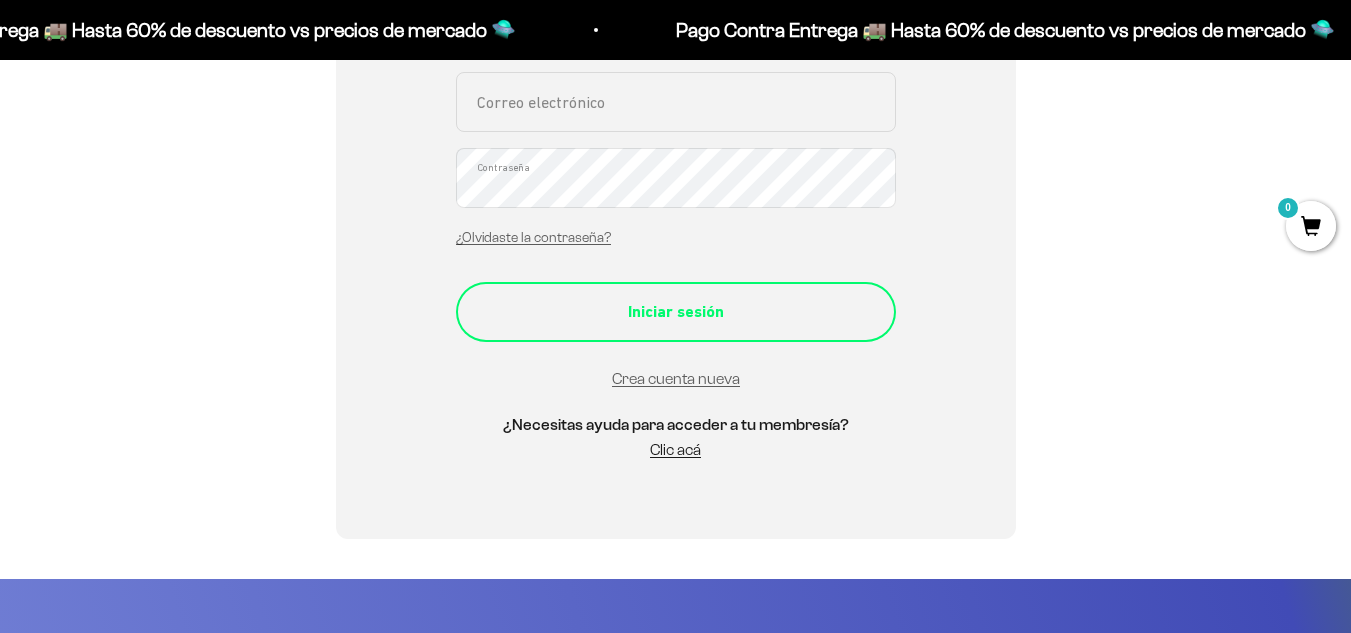type on "[EMAIL_ADDRESS][DOMAIN_NAME]" 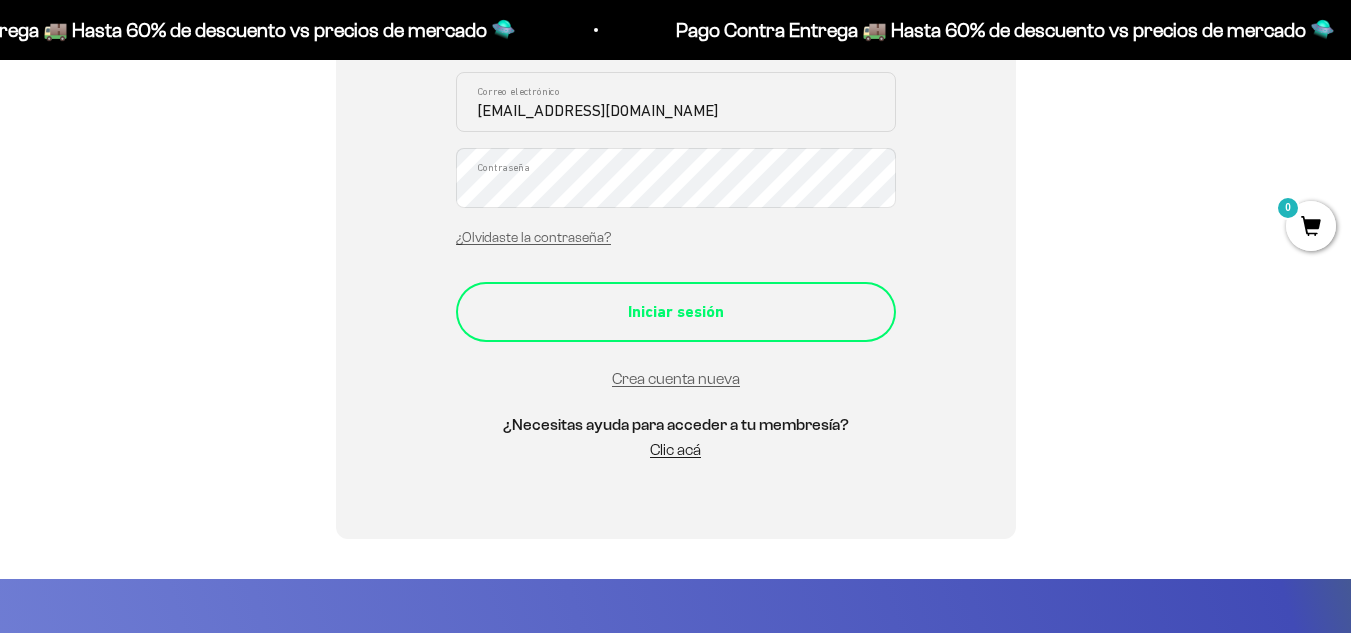 click on "Iniciar sesión" at bounding box center (676, 312) 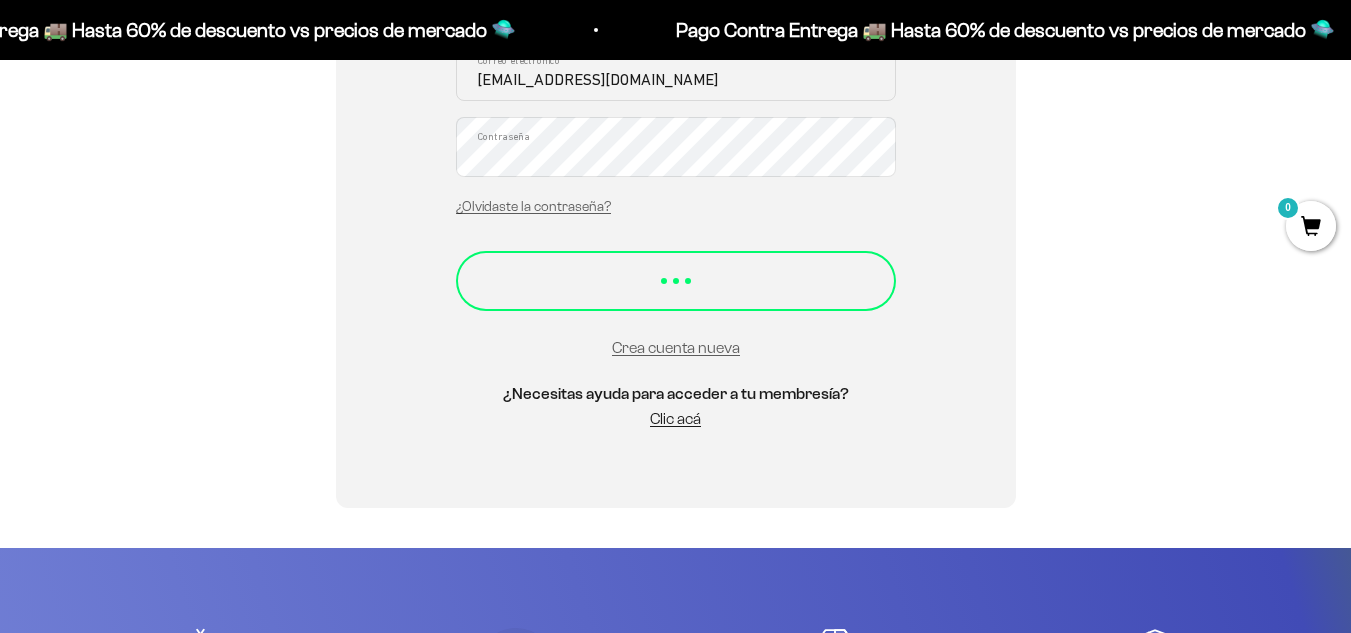 scroll, scrollTop: 469, scrollLeft: 0, axis: vertical 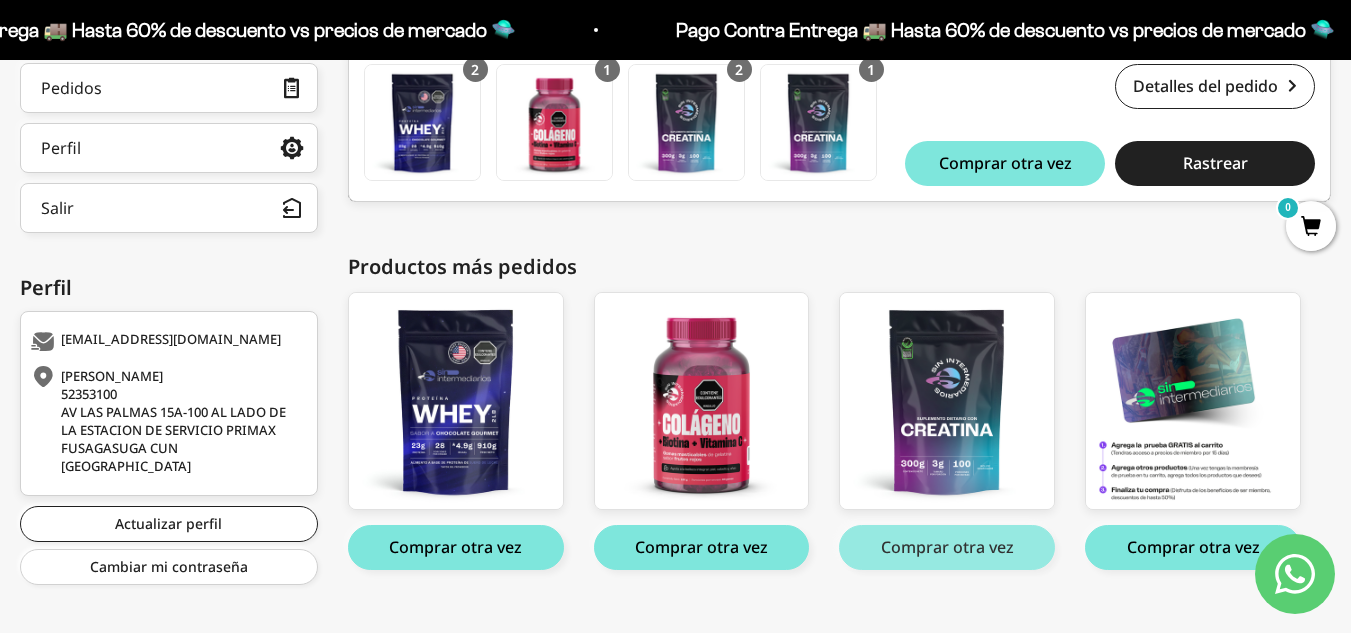 click on "Comprar otra vez" at bounding box center [947, 547] 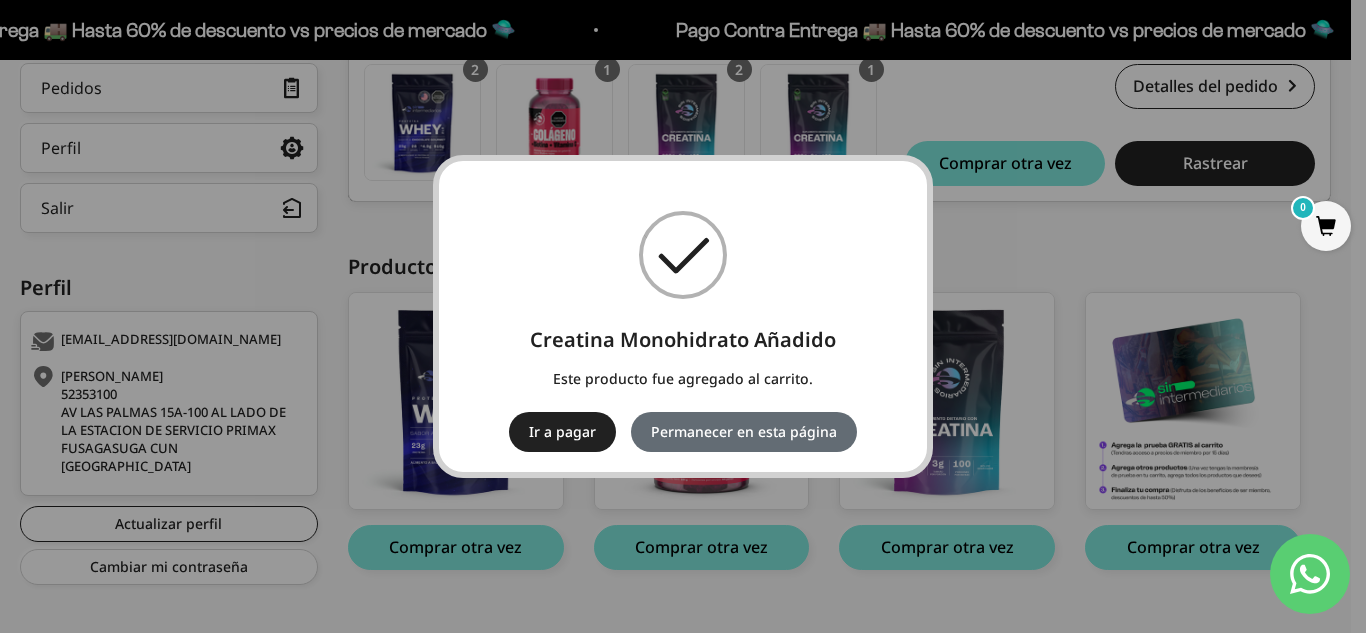 click on "Permanecer en esta página" at bounding box center [744, 432] 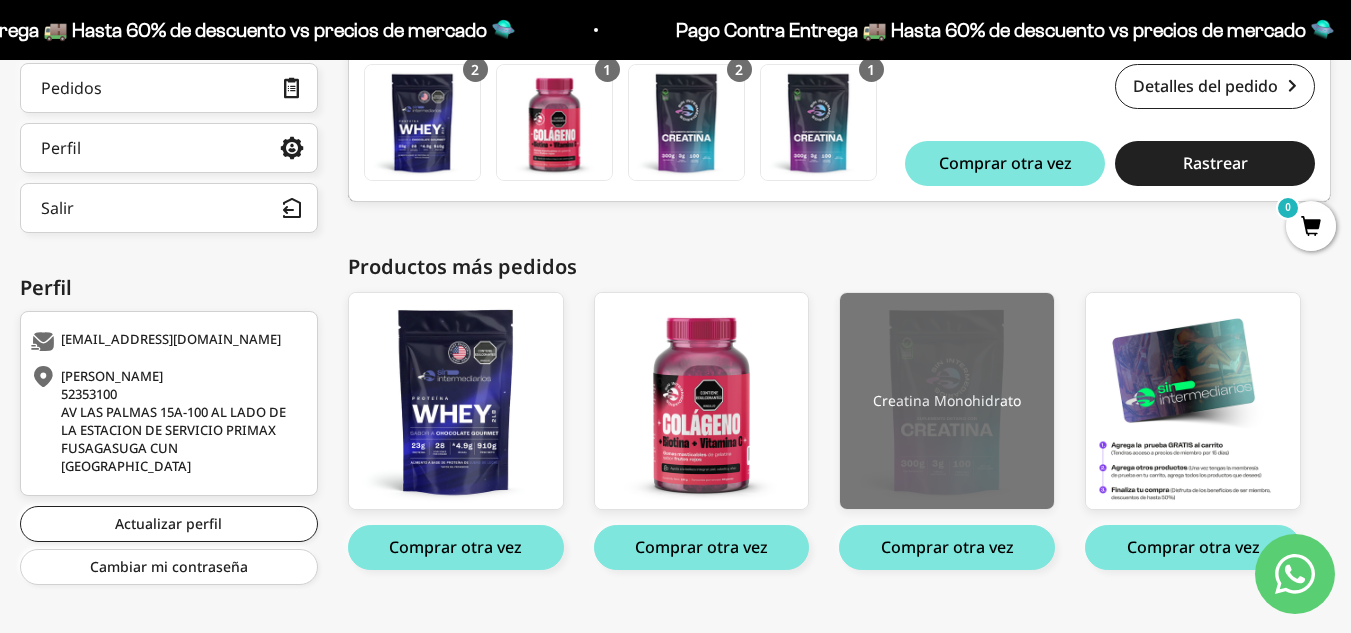 scroll, scrollTop: 100, scrollLeft: 0, axis: vertical 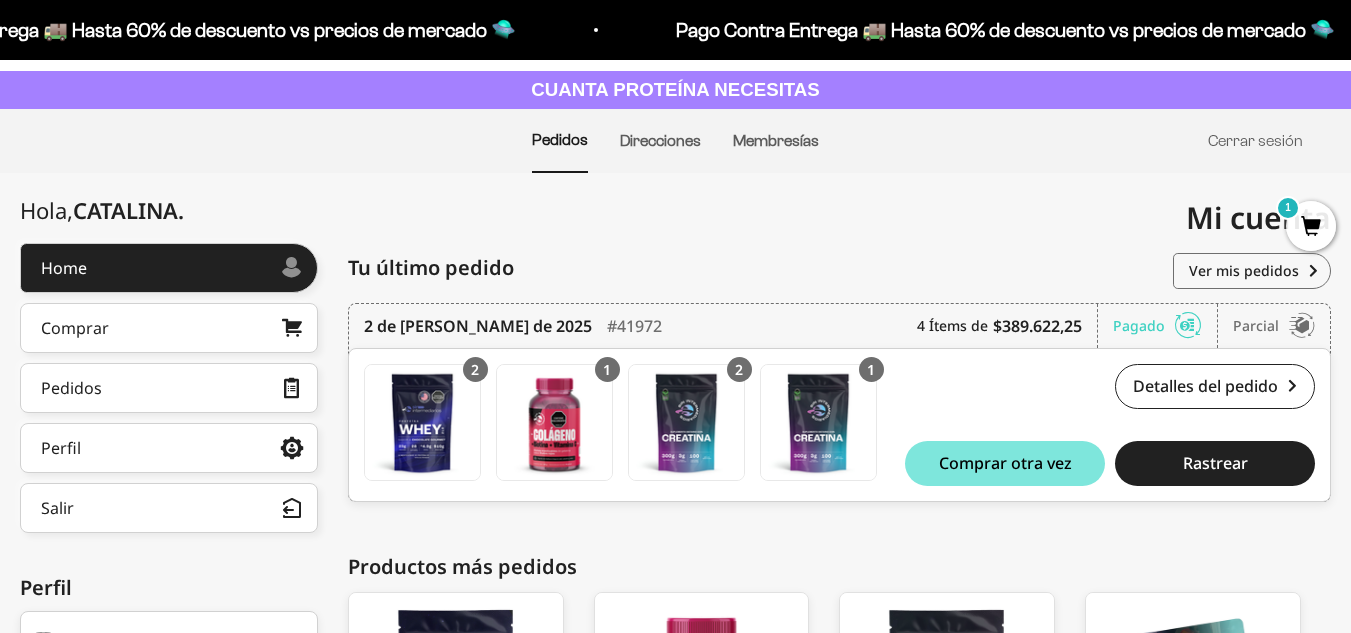 click on "1" at bounding box center [1311, 226] 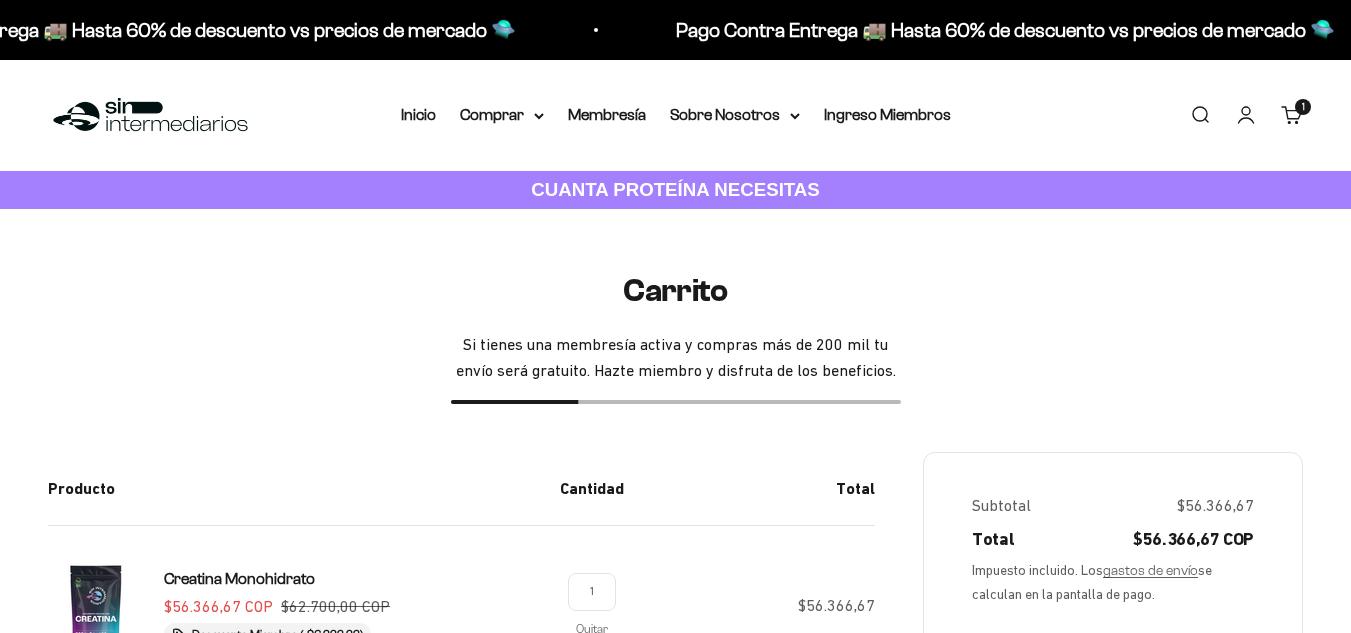 scroll, scrollTop: 200, scrollLeft: 0, axis: vertical 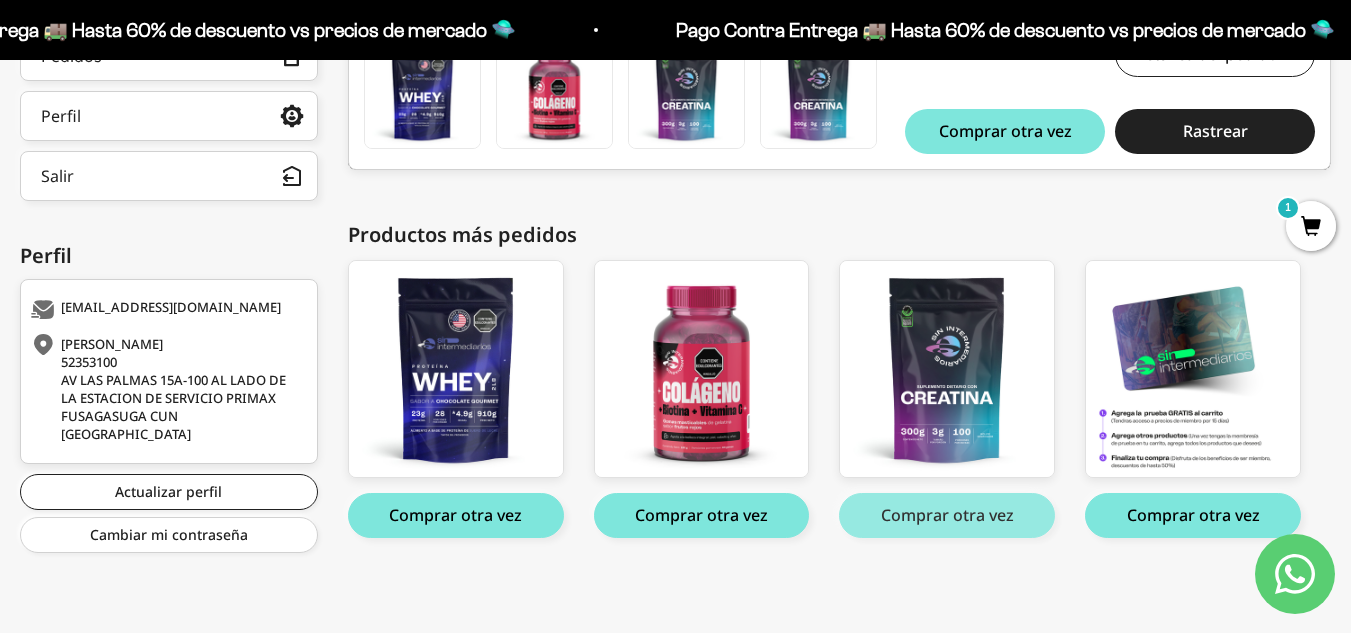 click on "Comprar otra vez" at bounding box center [947, 515] 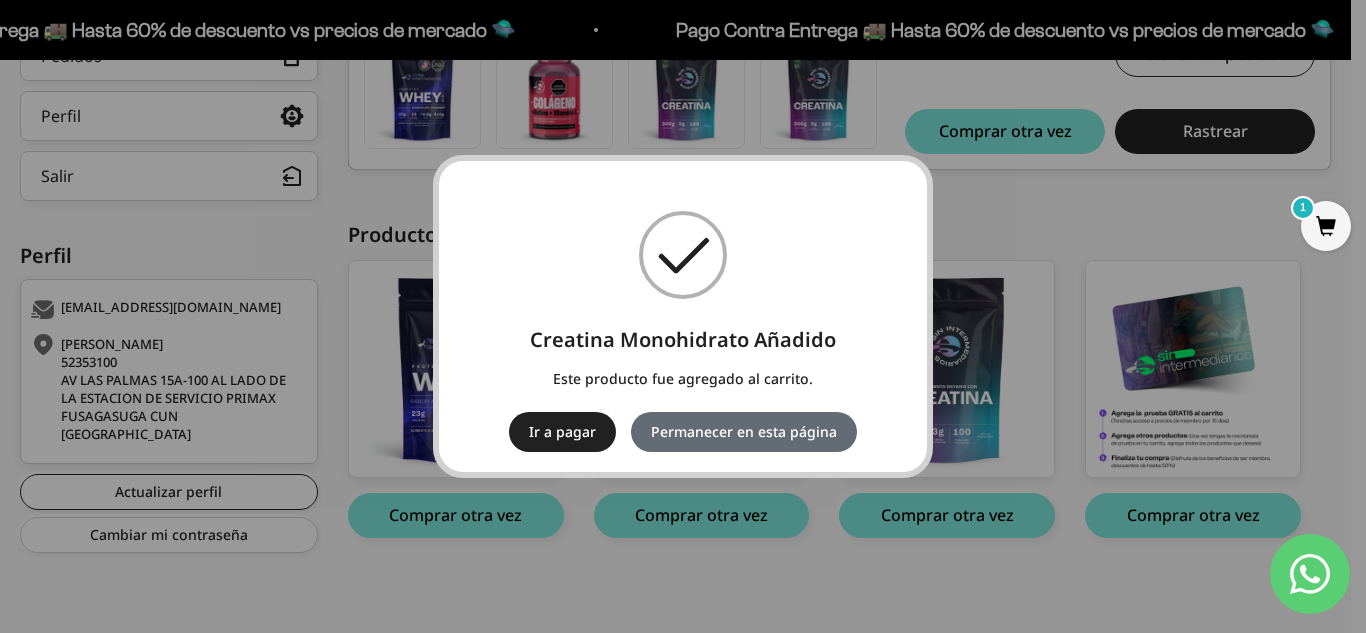 click on "Permanecer en esta página" at bounding box center (744, 432) 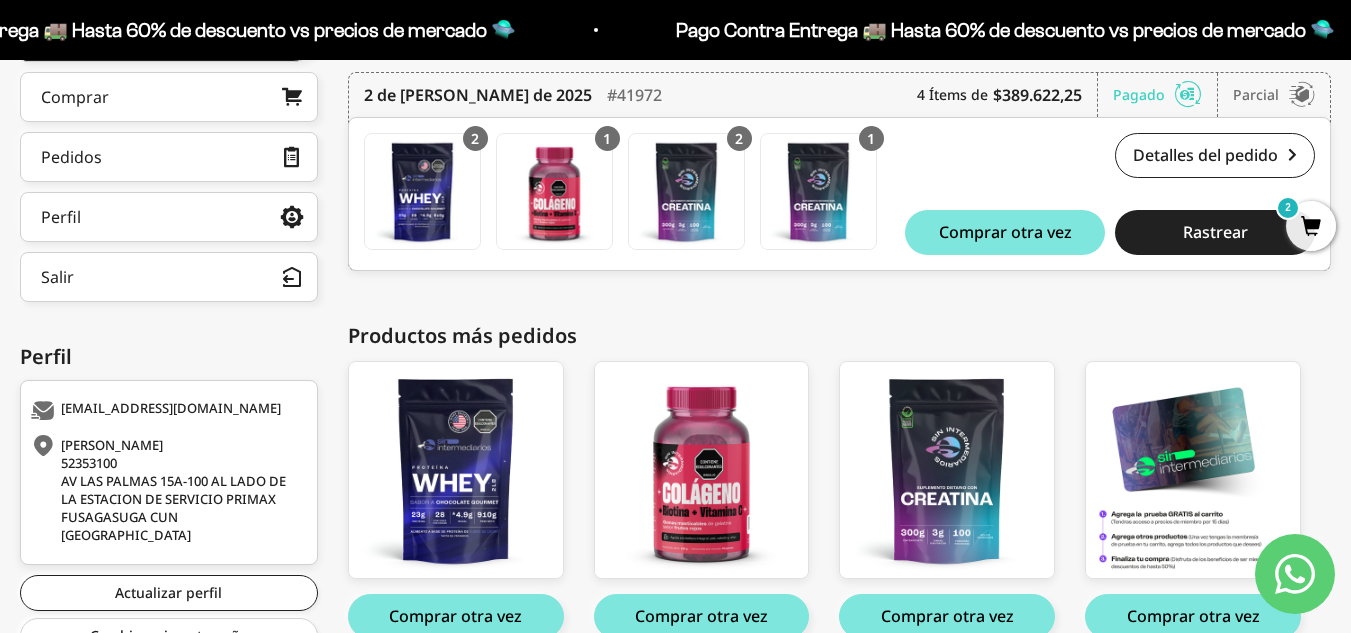 scroll, scrollTop: 431, scrollLeft: 0, axis: vertical 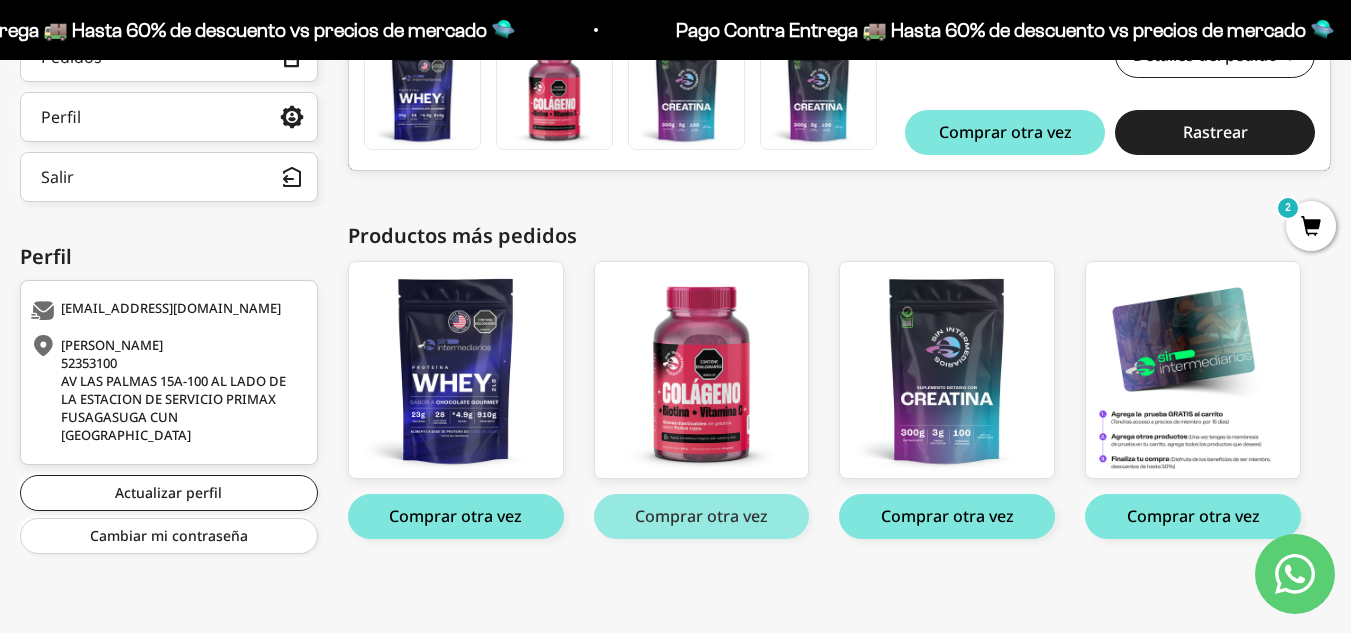 click on "Comprar otra vez" at bounding box center [702, 516] 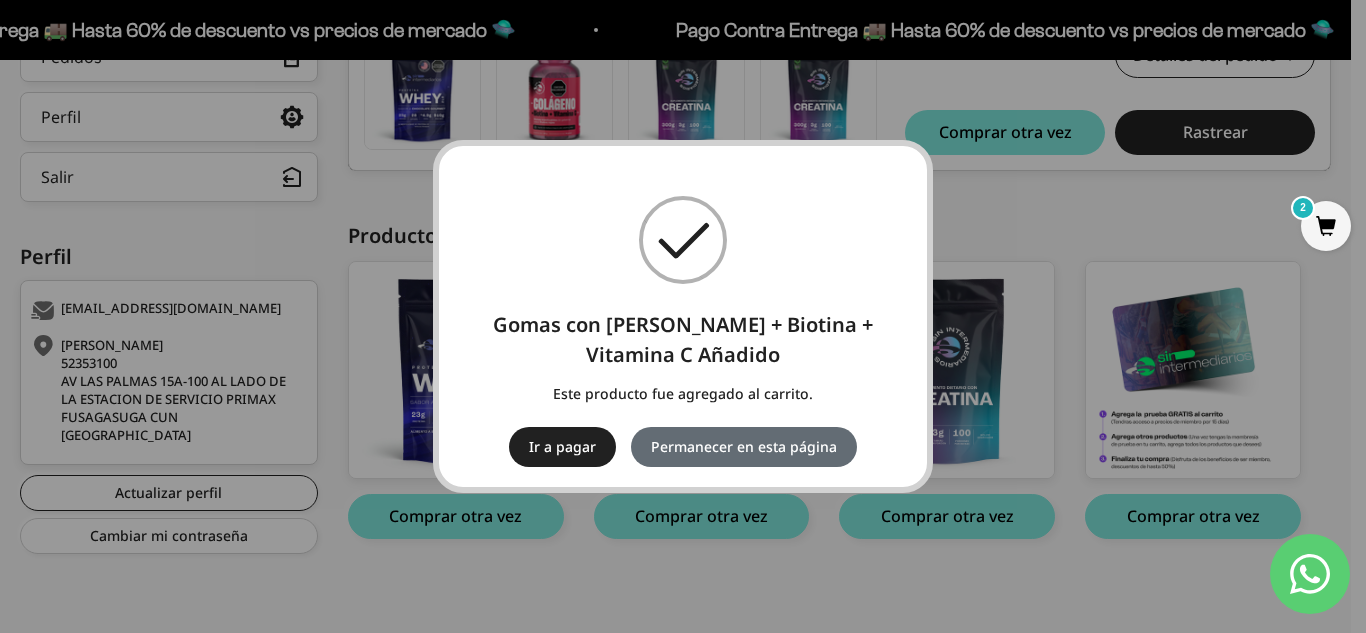 click on "Permanecer en esta página" at bounding box center [744, 447] 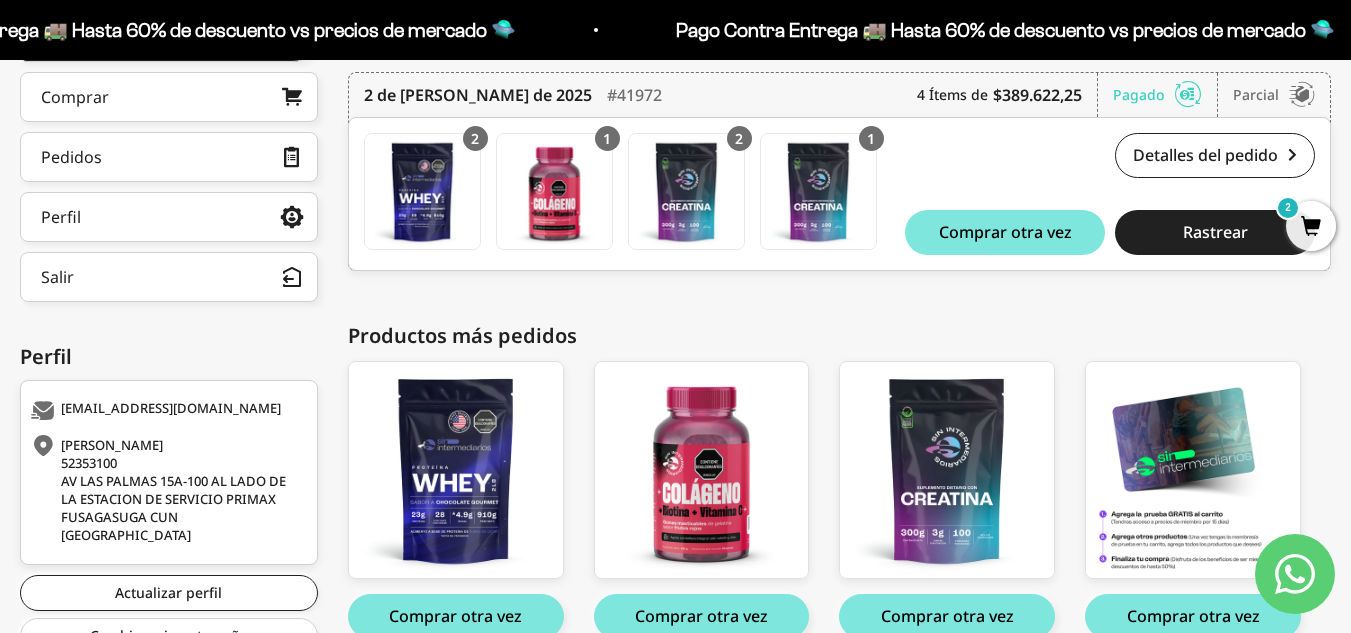 scroll, scrollTop: 231, scrollLeft: 0, axis: vertical 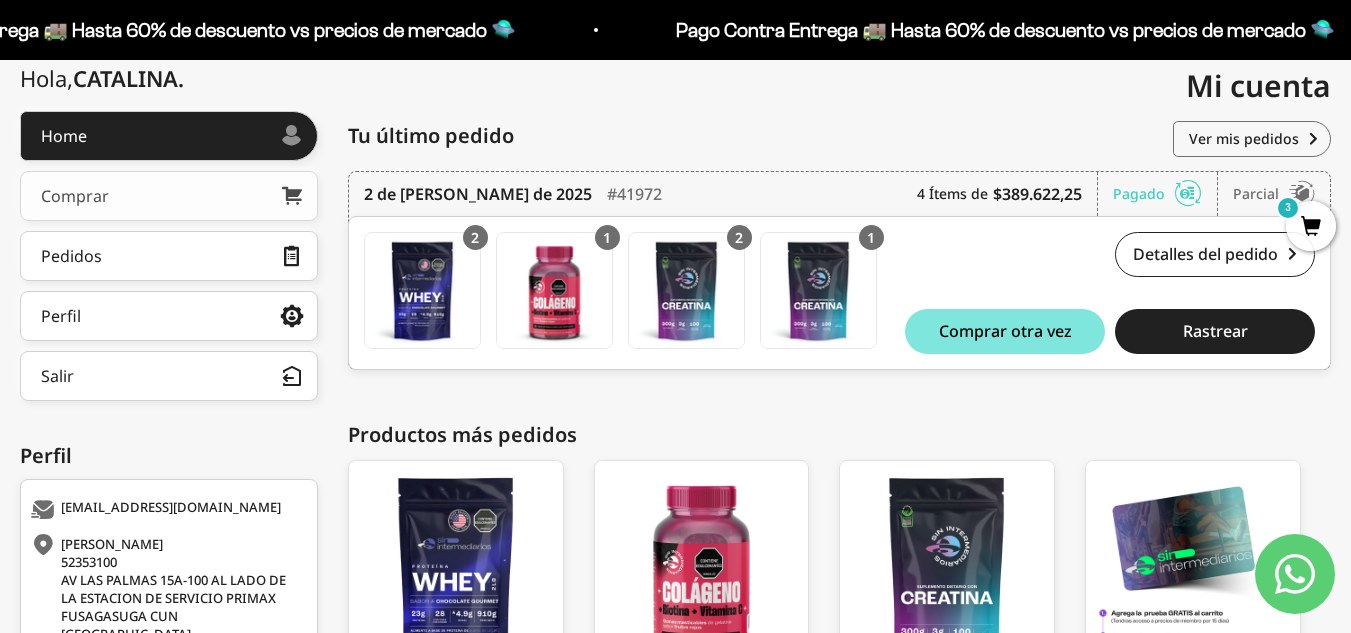 click on "Comprar" at bounding box center (169, 196) 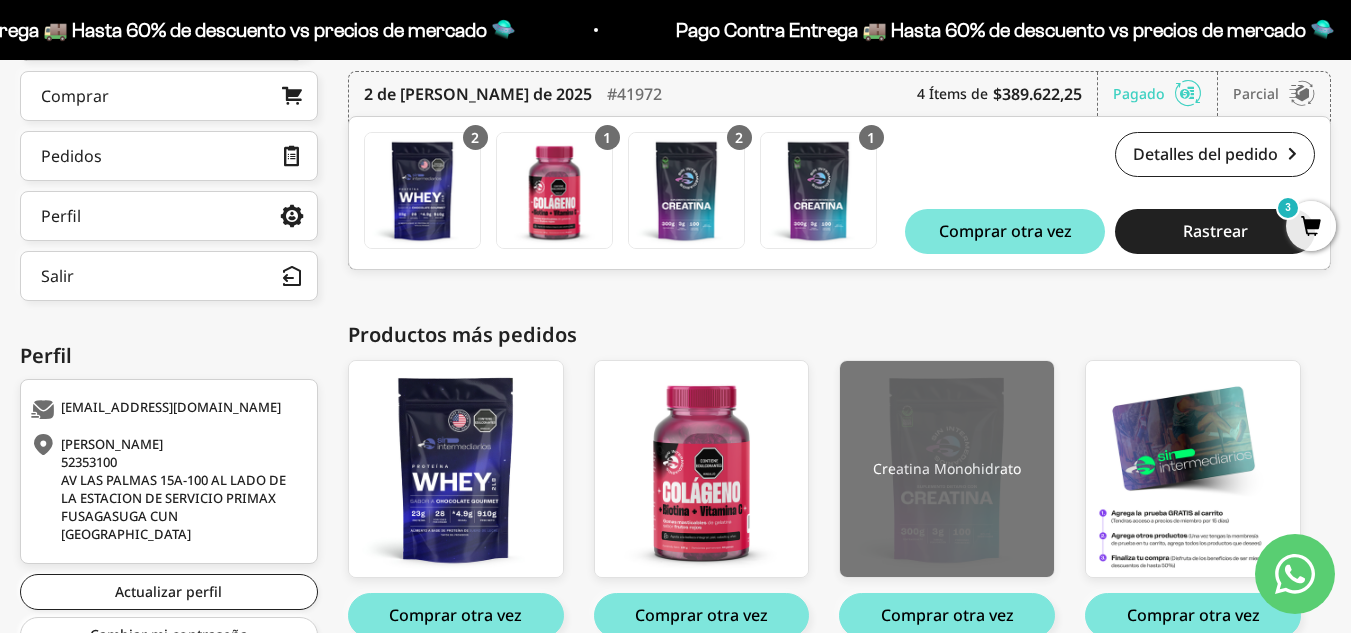 scroll, scrollTop: 432, scrollLeft: 0, axis: vertical 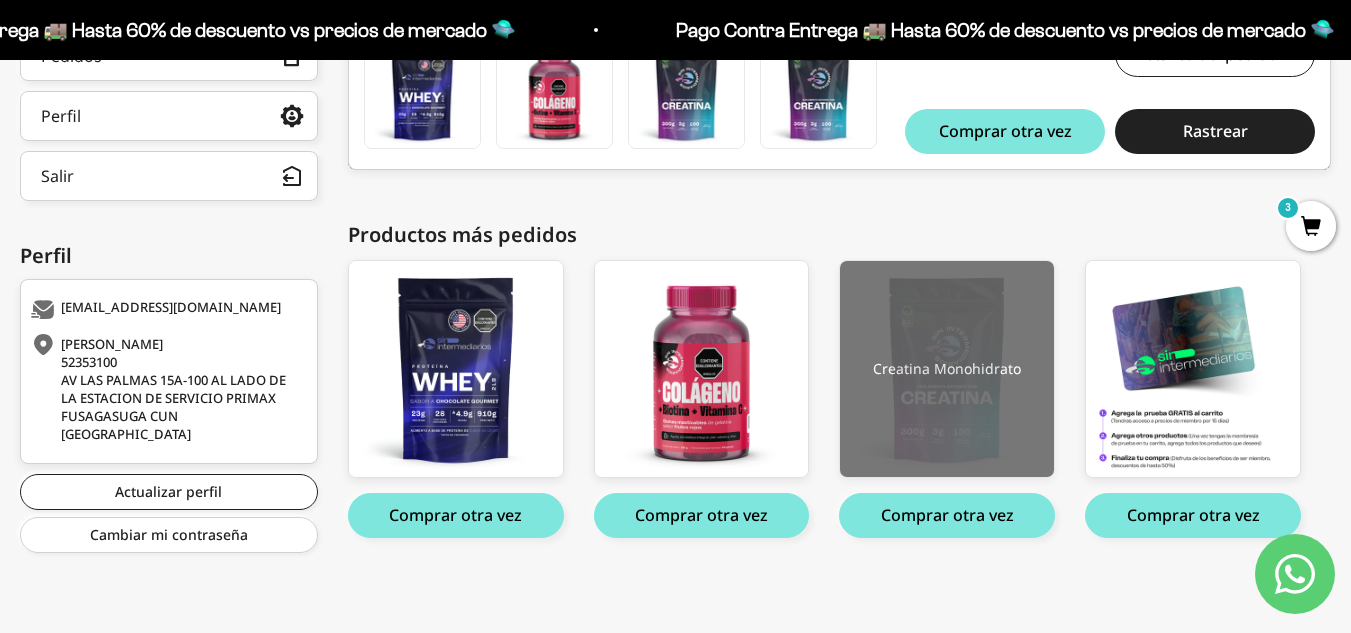 click at bounding box center (947, 369) 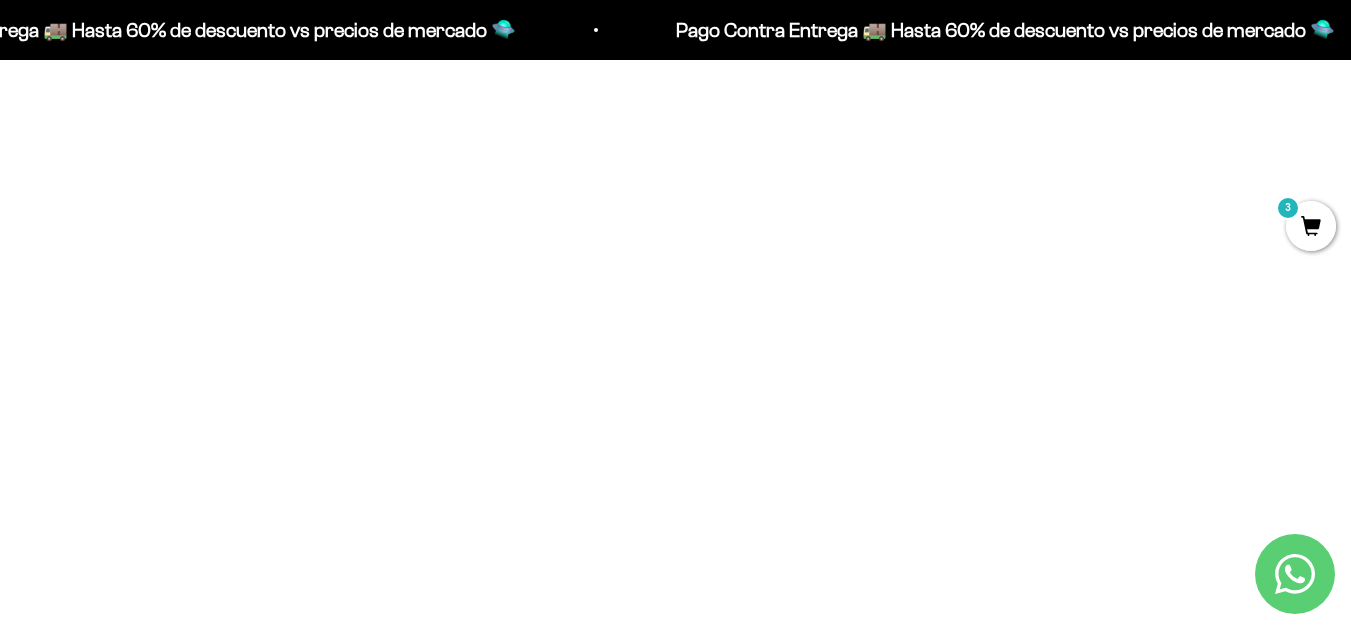 scroll, scrollTop: 3136, scrollLeft: 0, axis: vertical 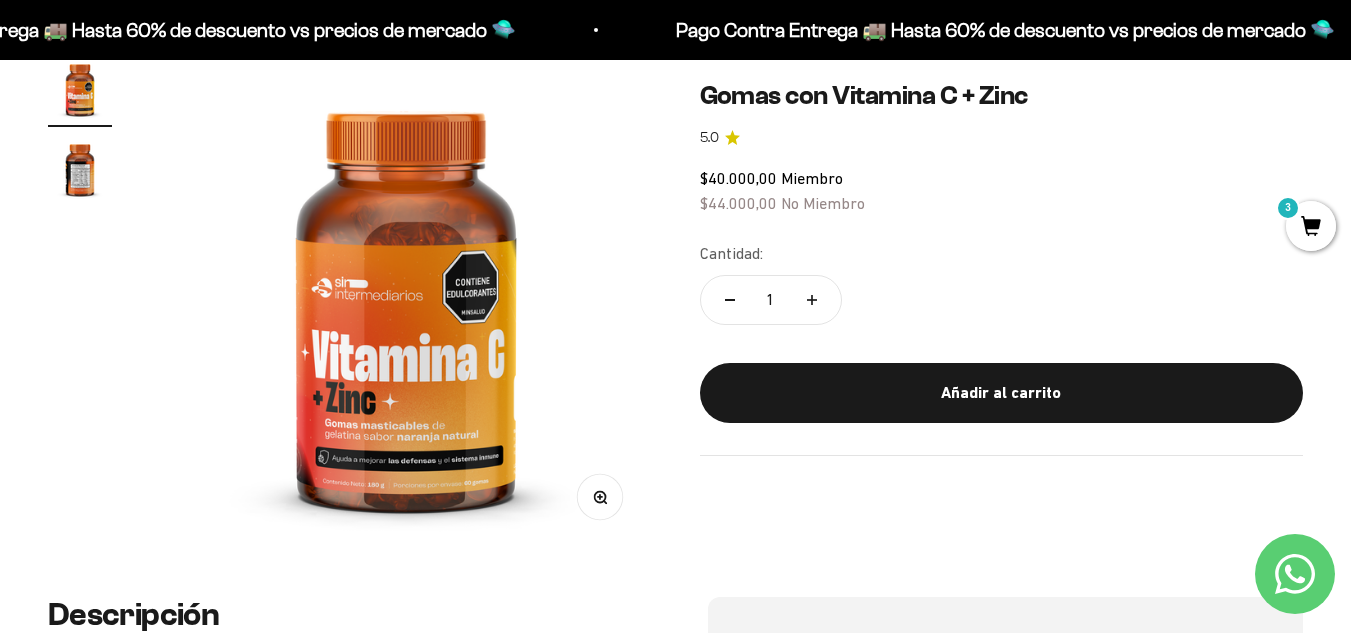 click at bounding box center [80, 169] 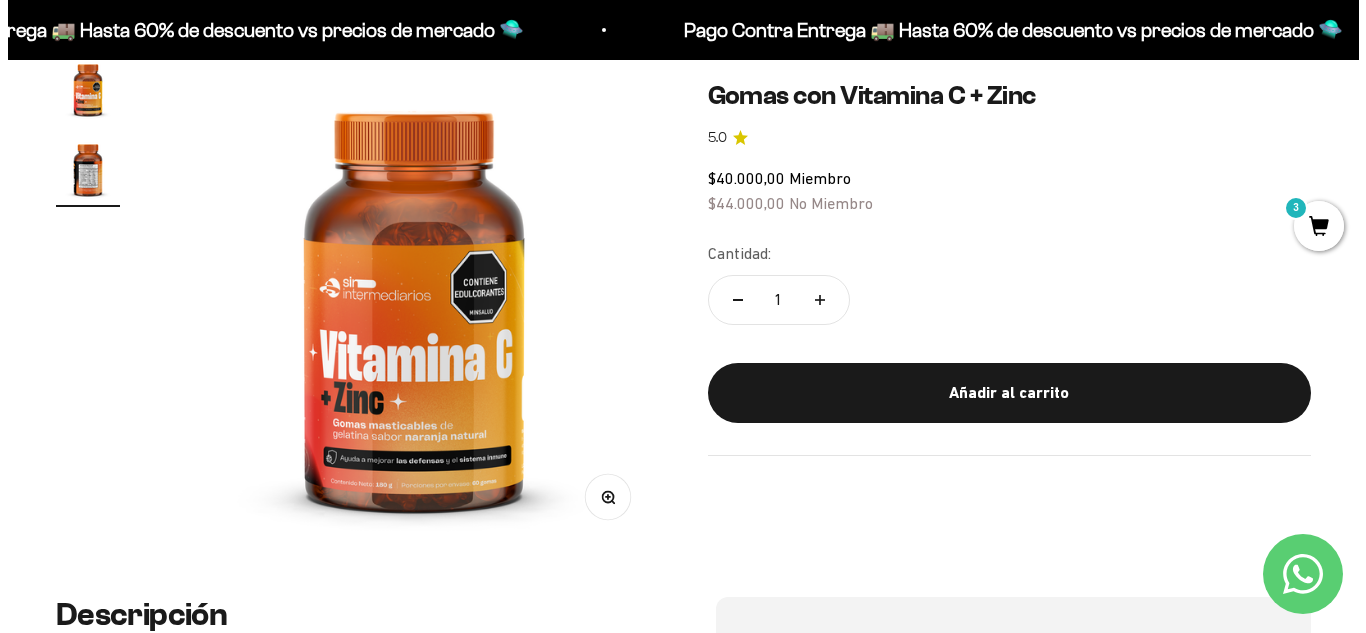 scroll, scrollTop: 0, scrollLeft: 503, axis: horizontal 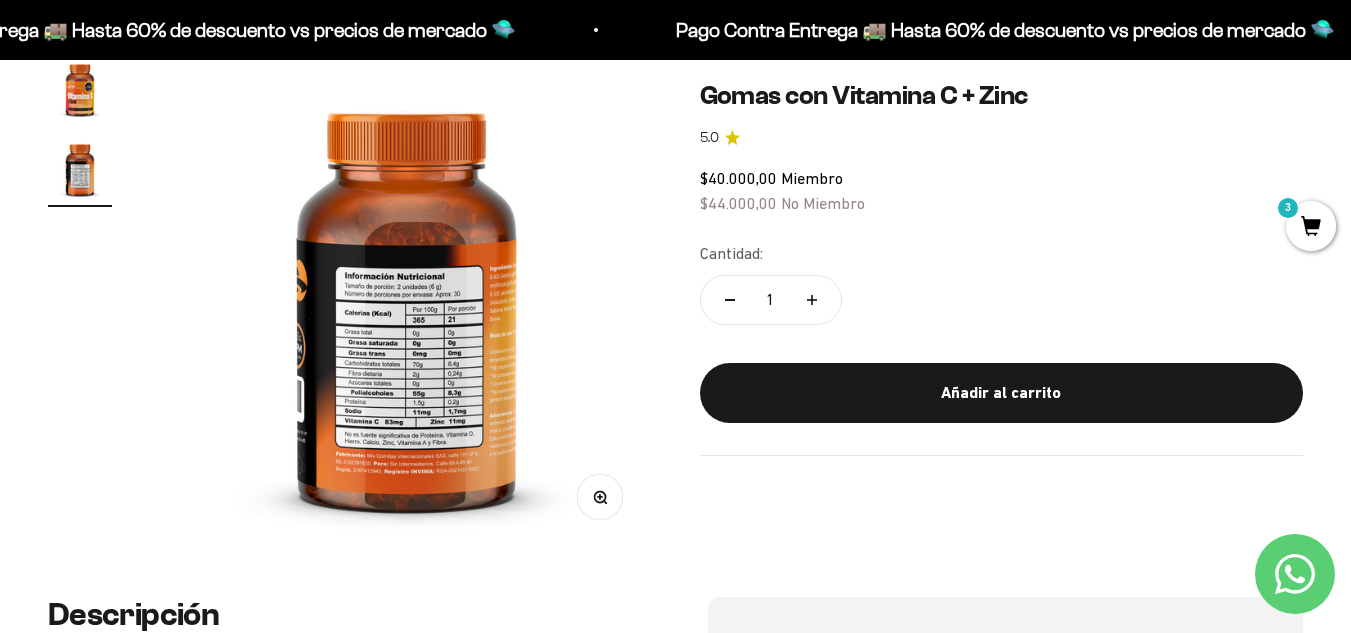 click 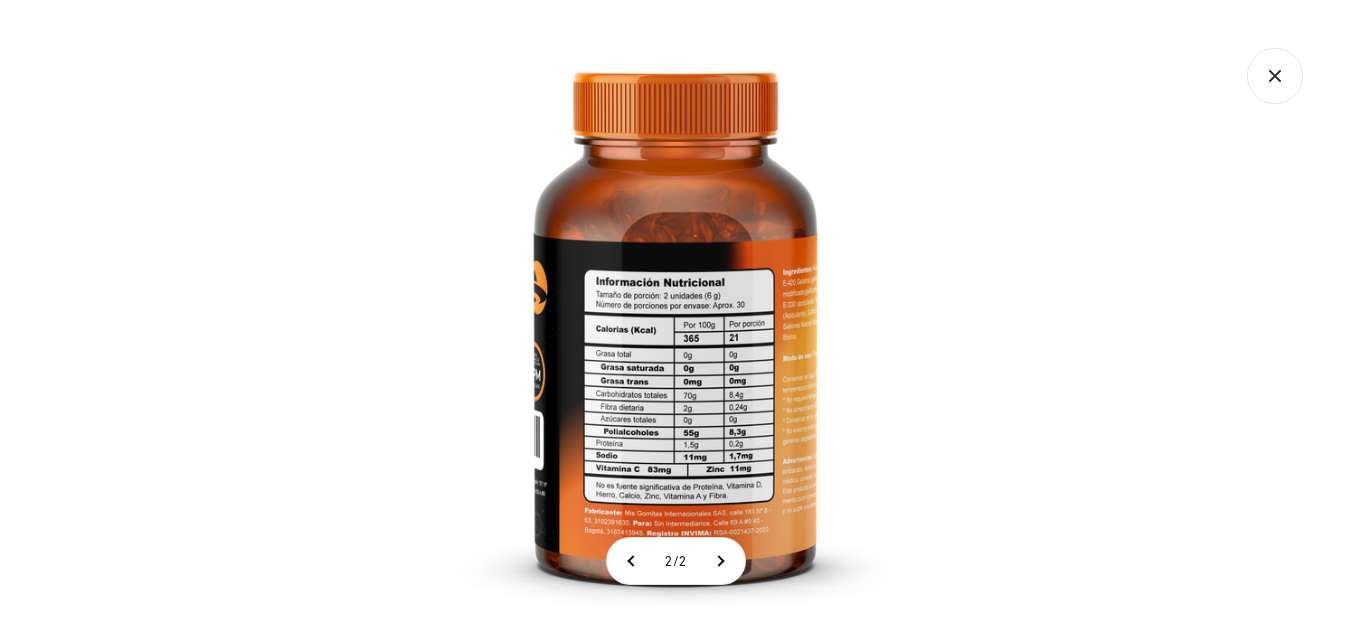 click 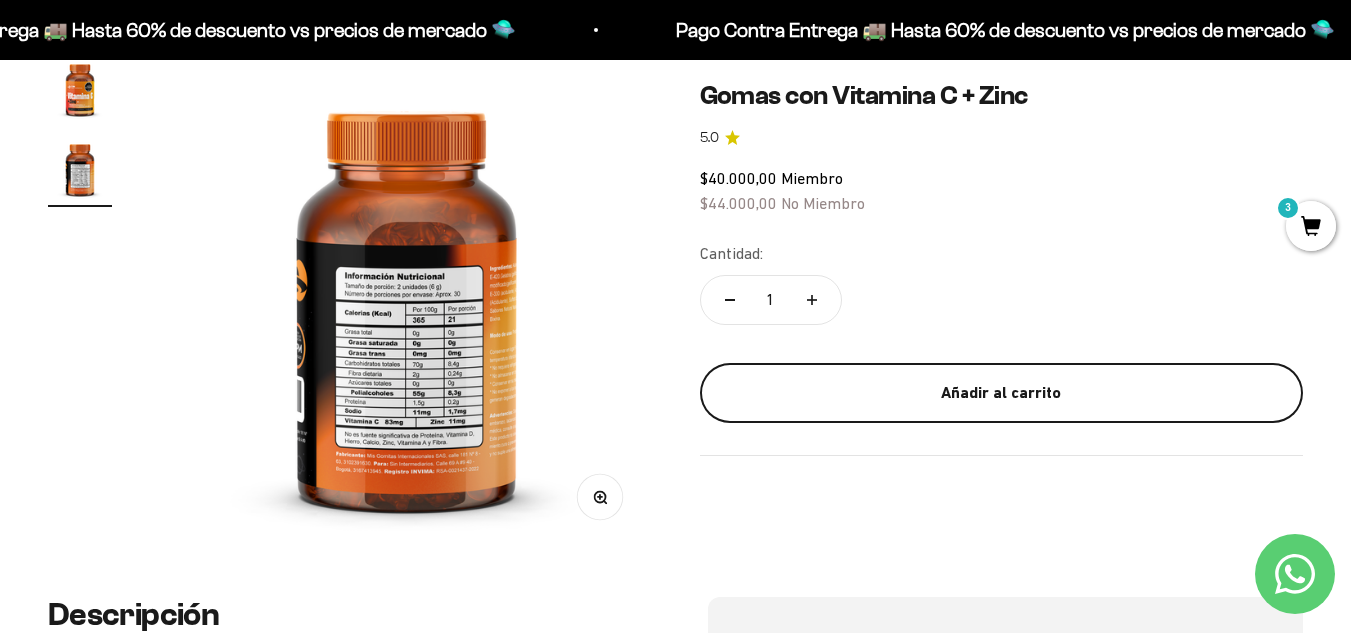 click on "Añadir al carrito" at bounding box center [1002, 393] 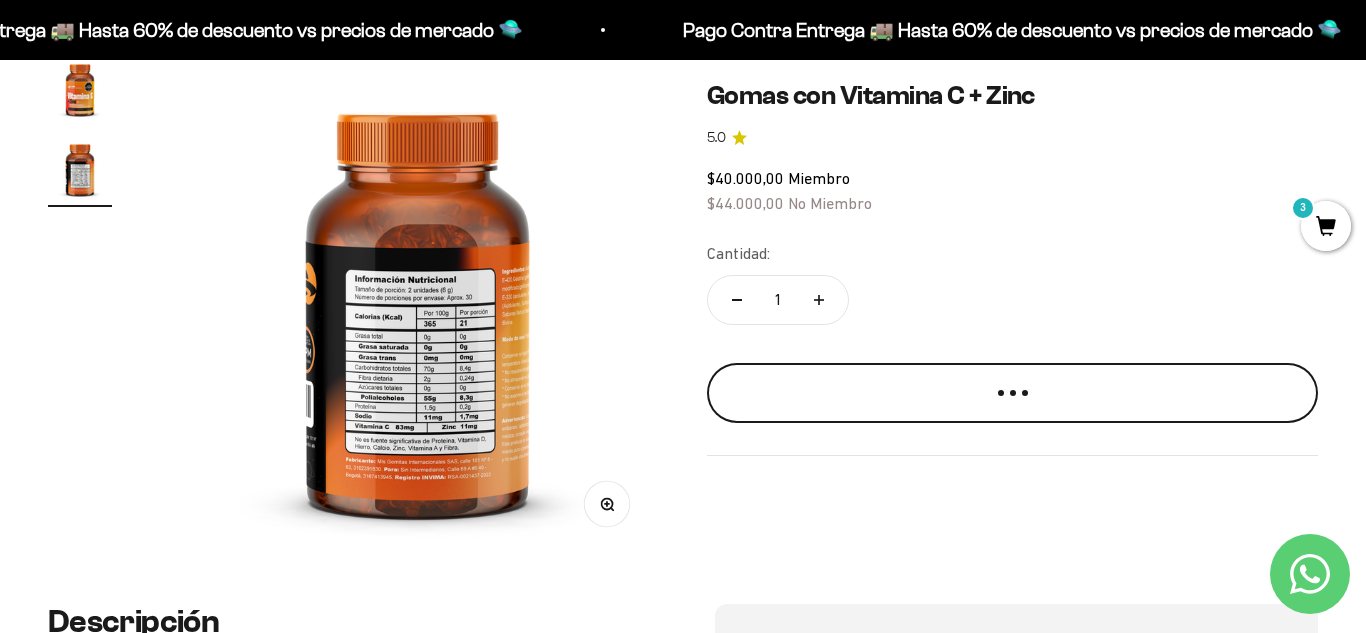 scroll, scrollTop: 0, scrollLeft: 511, axis: horizontal 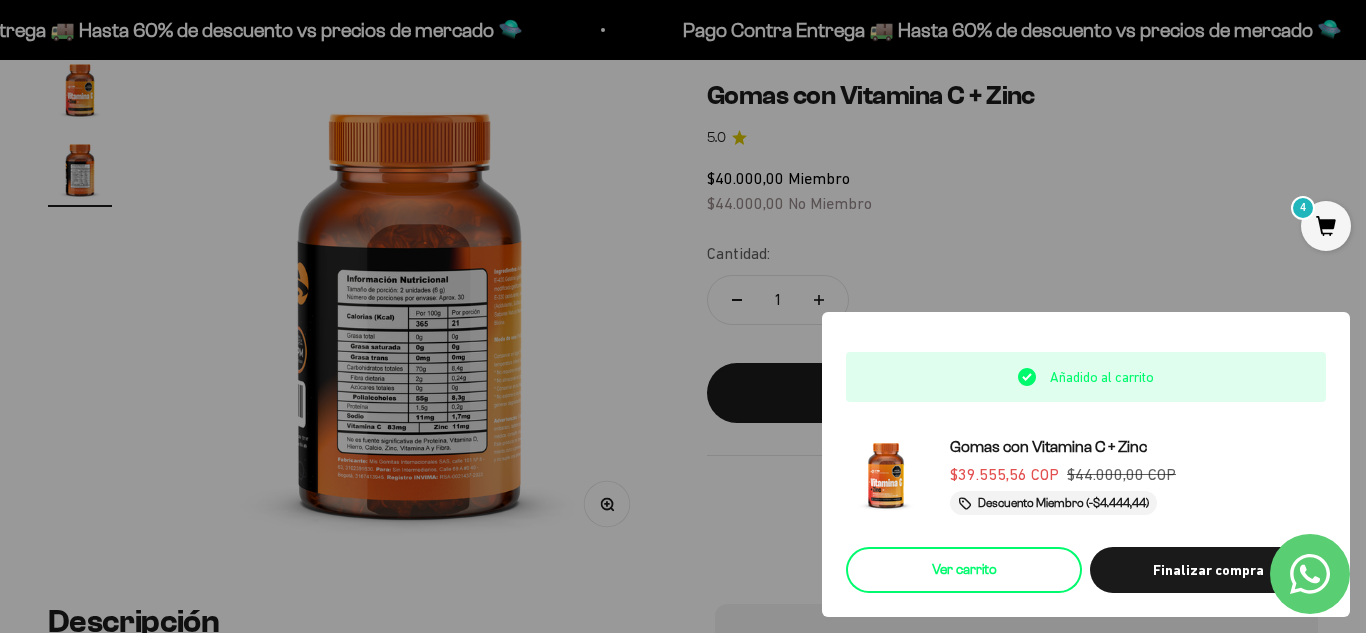 click on "Ver carrito" at bounding box center (964, 570) 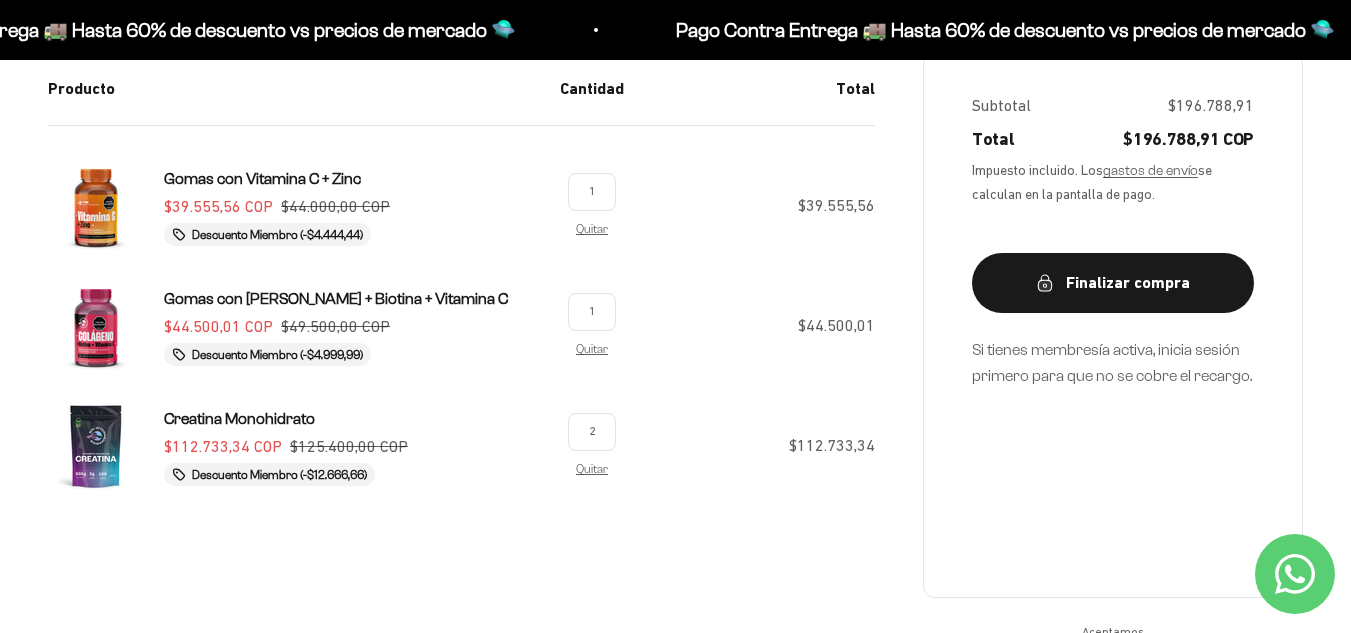 scroll, scrollTop: 0, scrollLeft: 0, axis: both 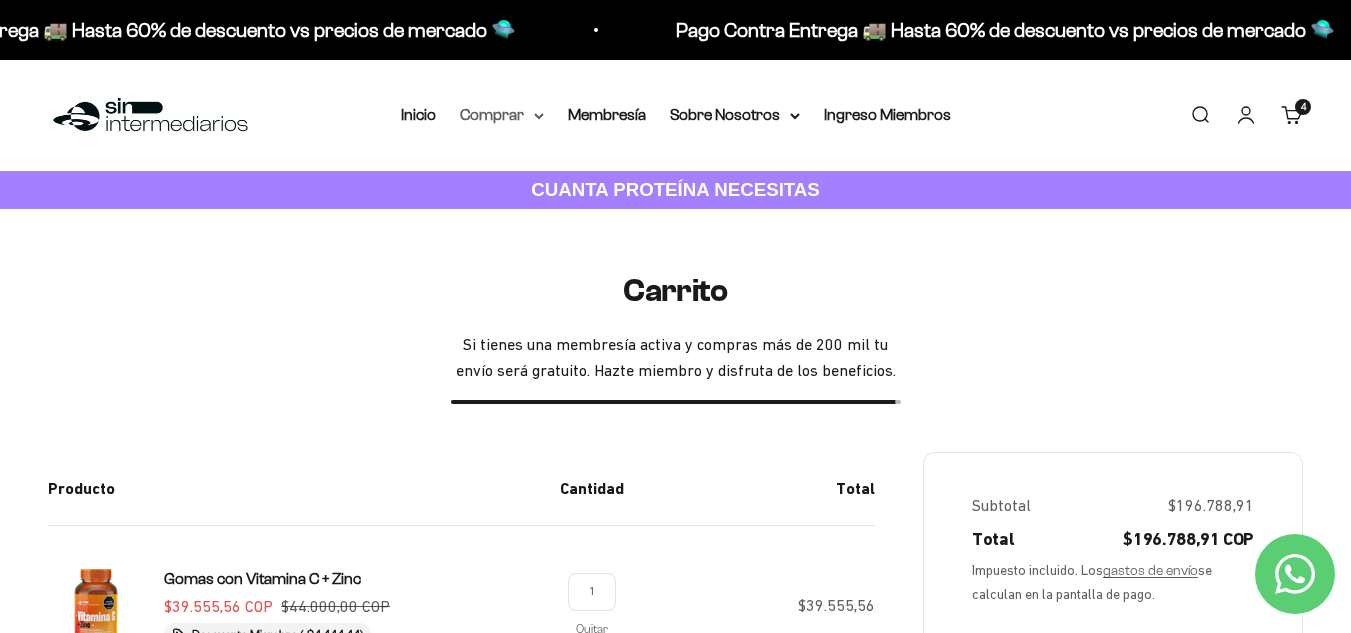 click on "Comprar" at bounding box center [502, 115] 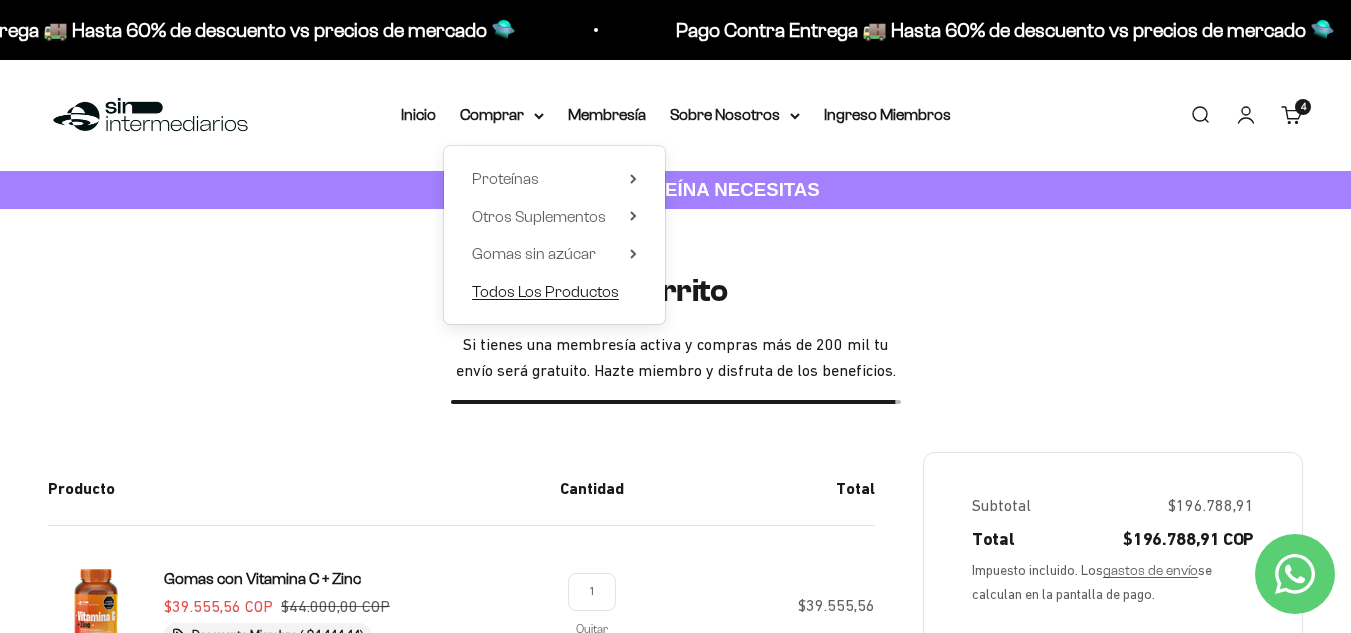 click on "Todos Los Productos" at bounding box center (545, 291) 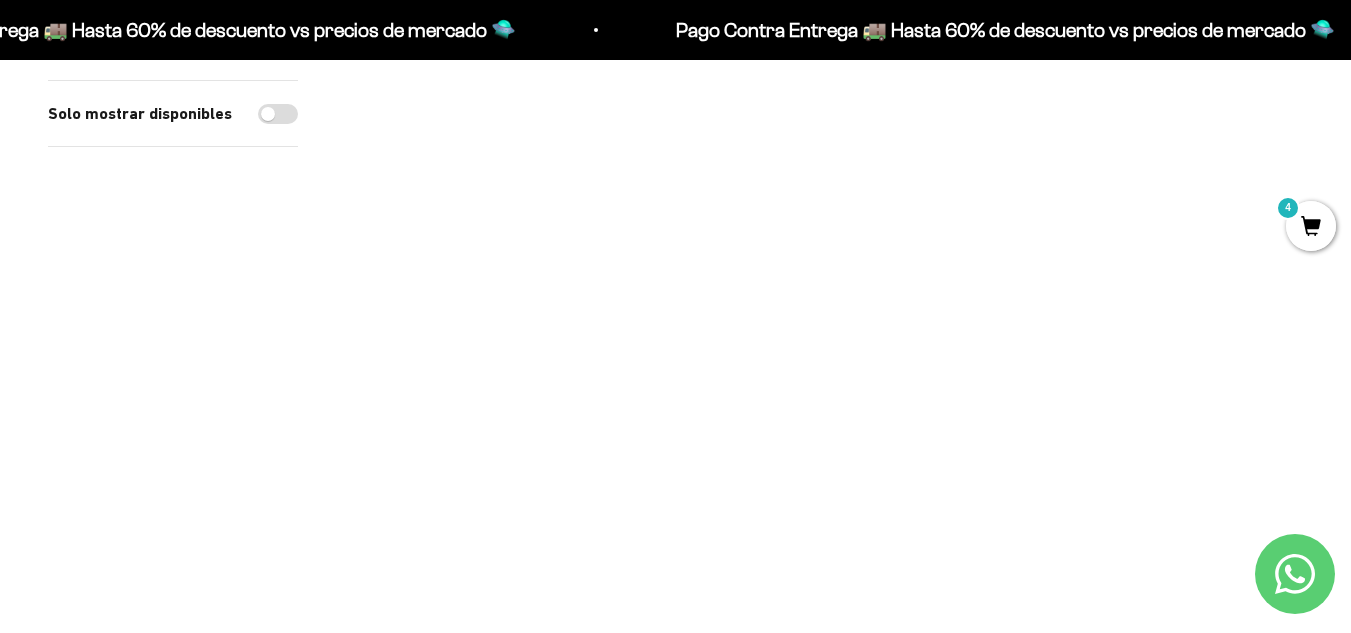 scroll, scrollTop: 0, scrollLeft: 0, axis: both 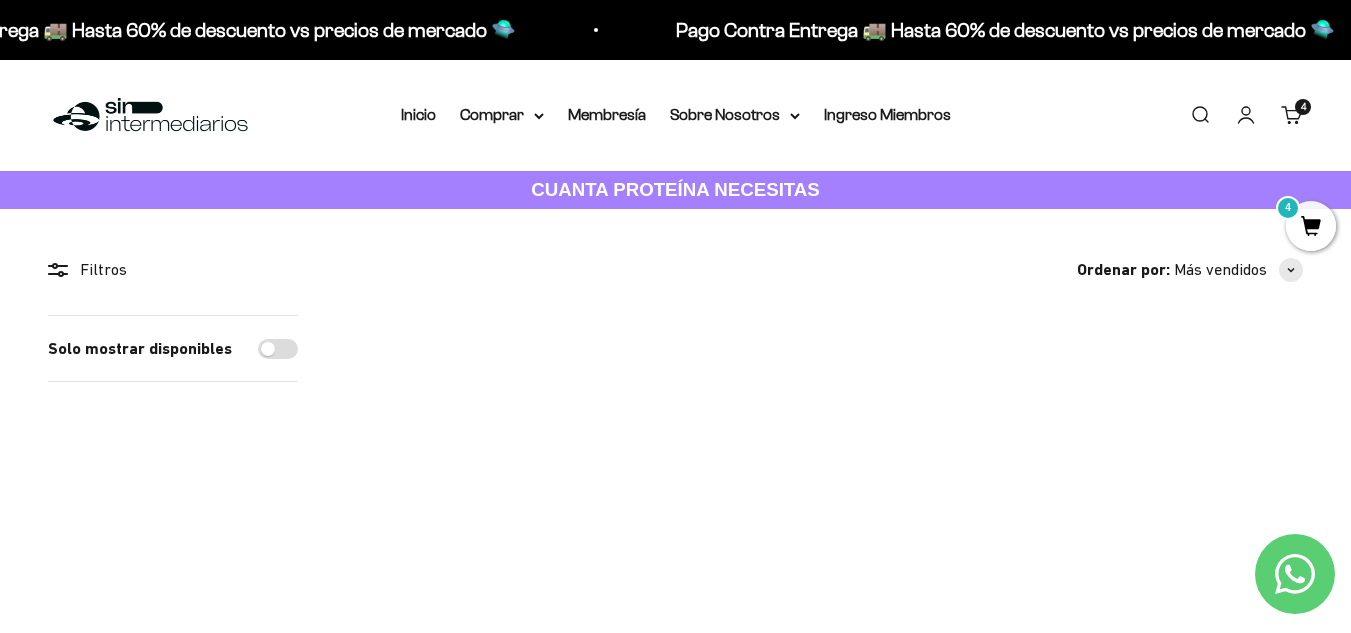 click on "4" at bounding box center [1311, 226] 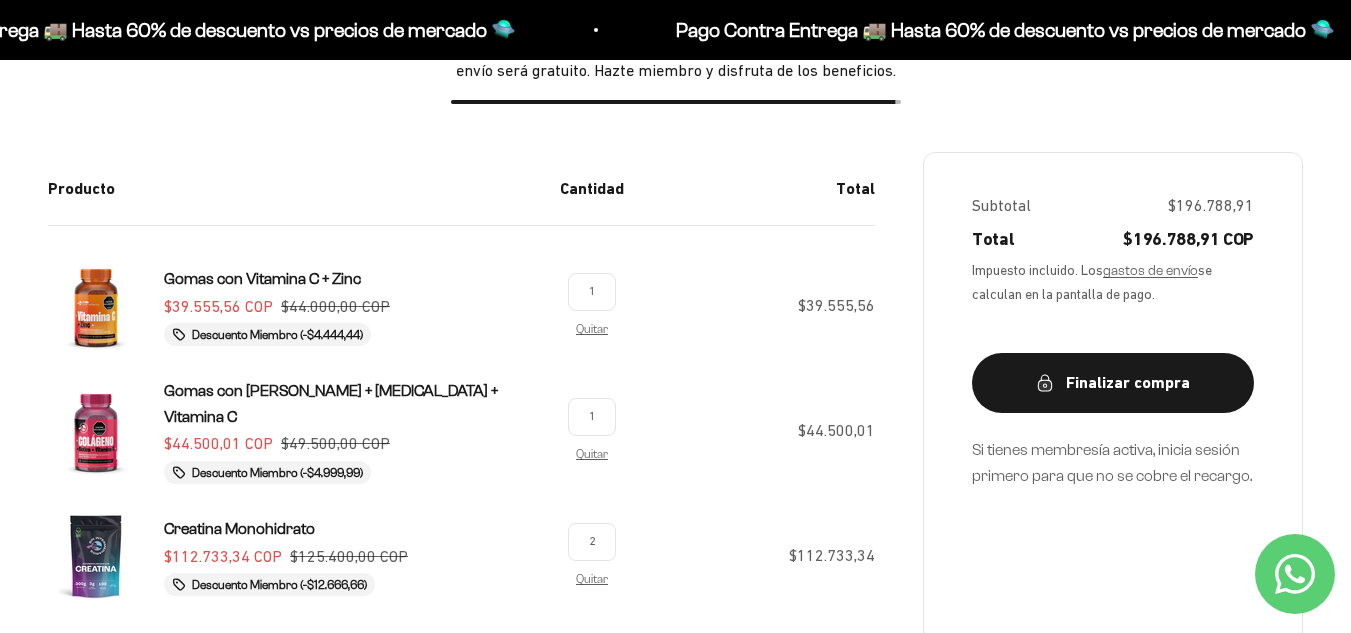 scroll, scrollTop: 400, scrollLeft: 0, axis: vertical 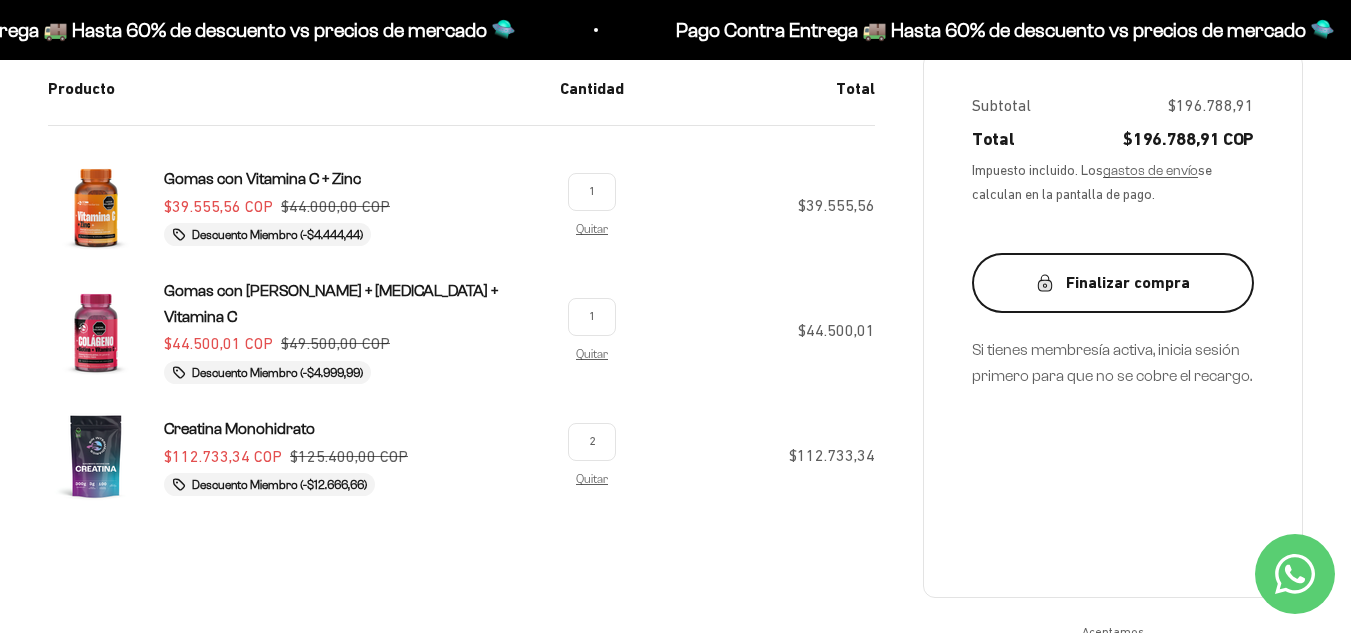 click on "Finalizar compra" at bounding box center (1113, 283) 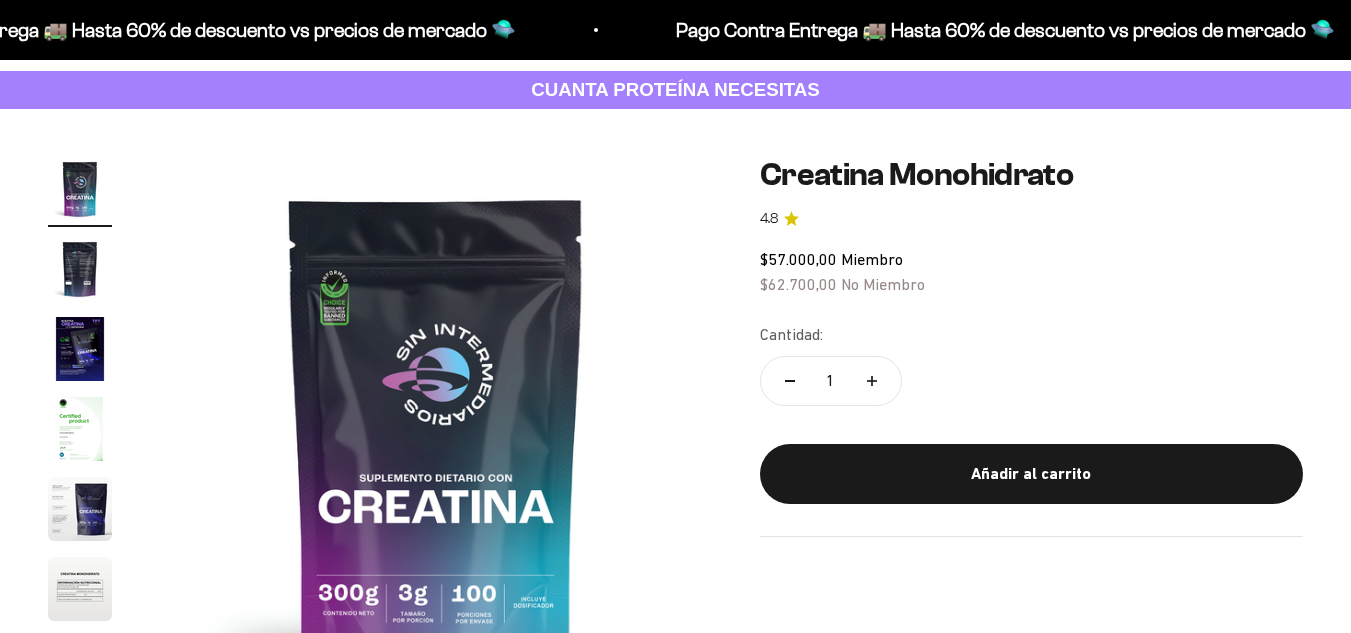 scroll, scrollTop: 300, scrollLeft: 0, axis: vertical 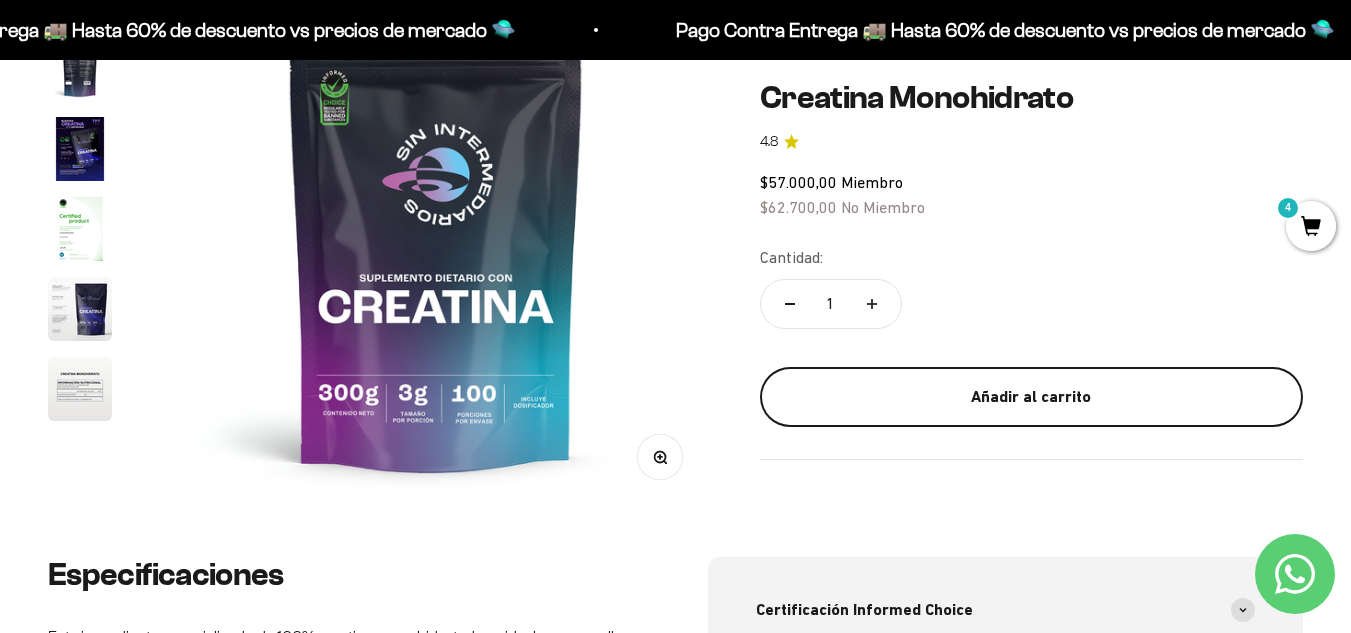 click on "Añadir al carrito" at bounding box center [1031, 397] 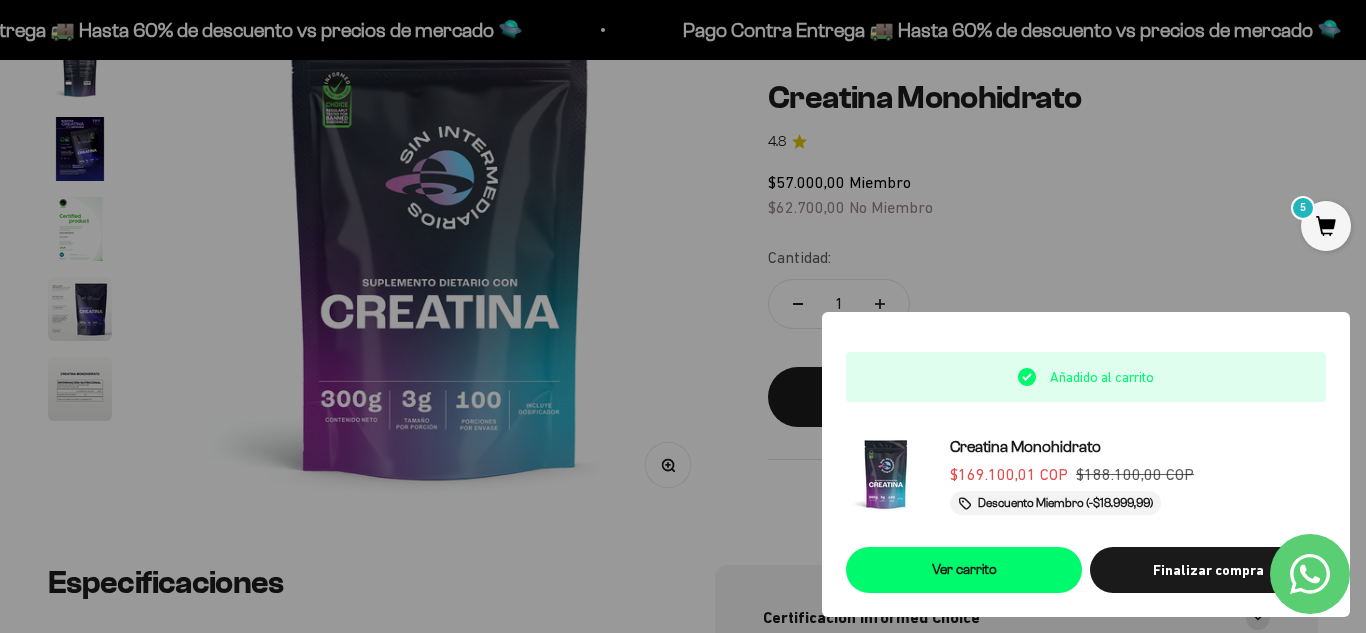 click on "5" at bounding box center [1326, 226] 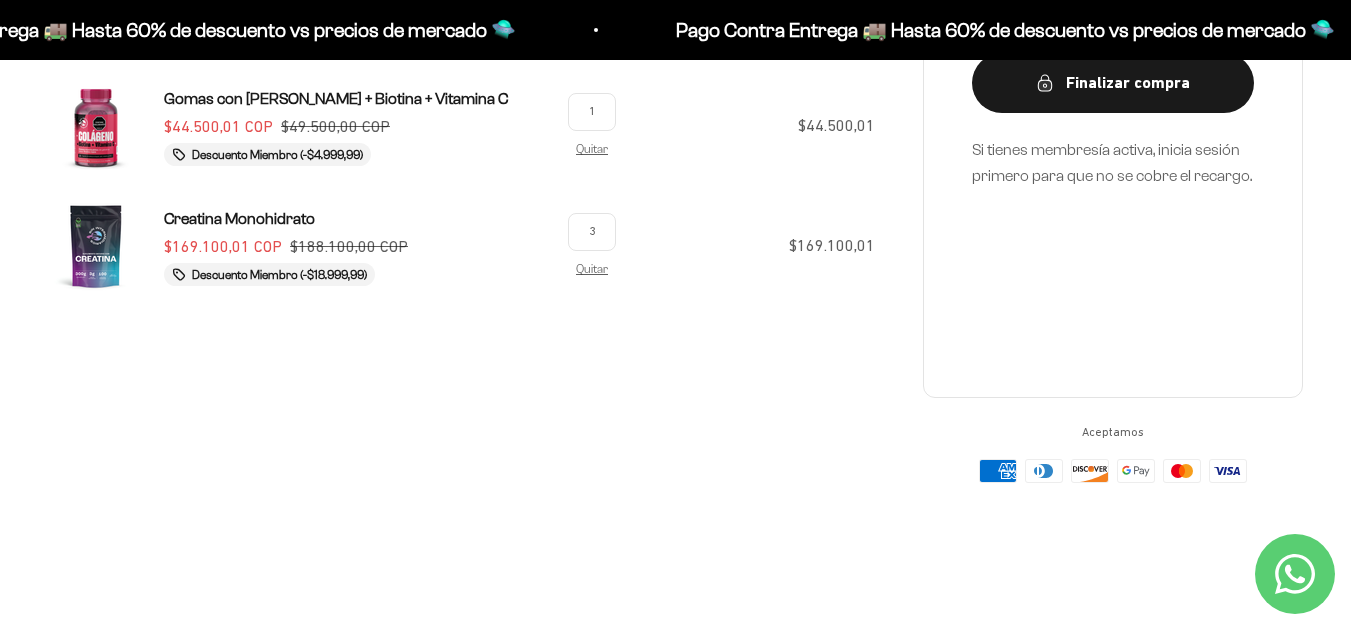 scroll, scrollTop: 400, scrollLeft: 0, axis: vertical 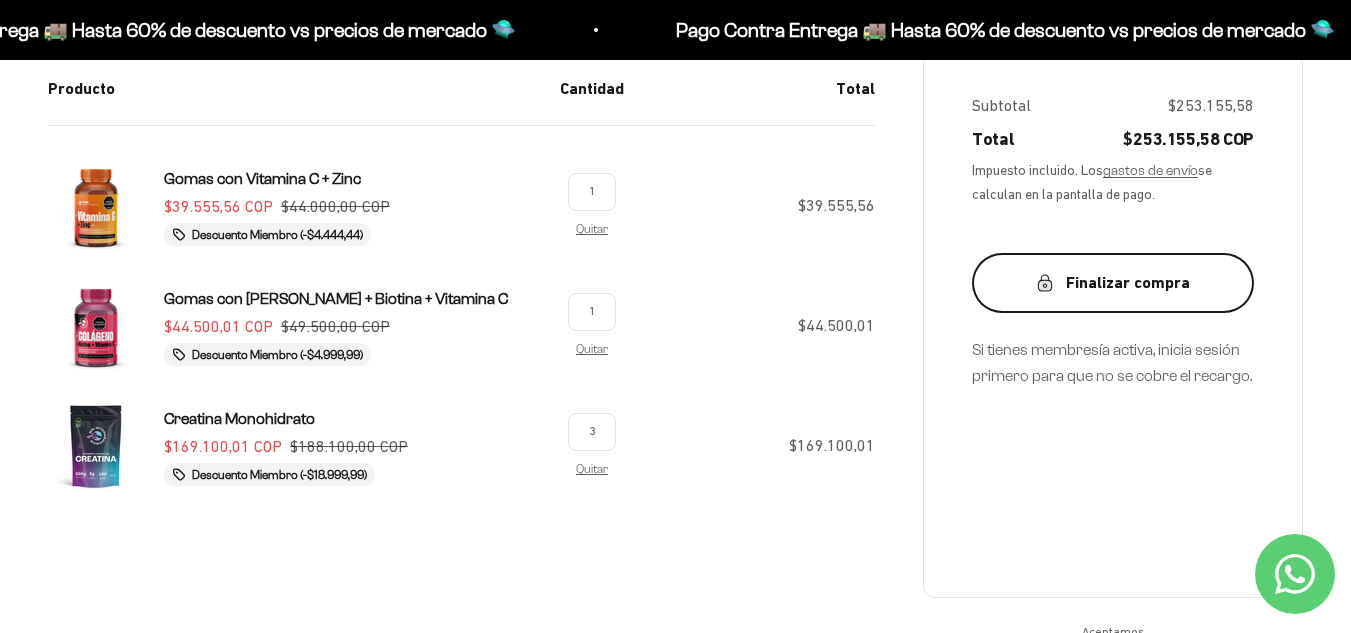 click on "Finalizar compra" at bounding box center [1113, 283] 